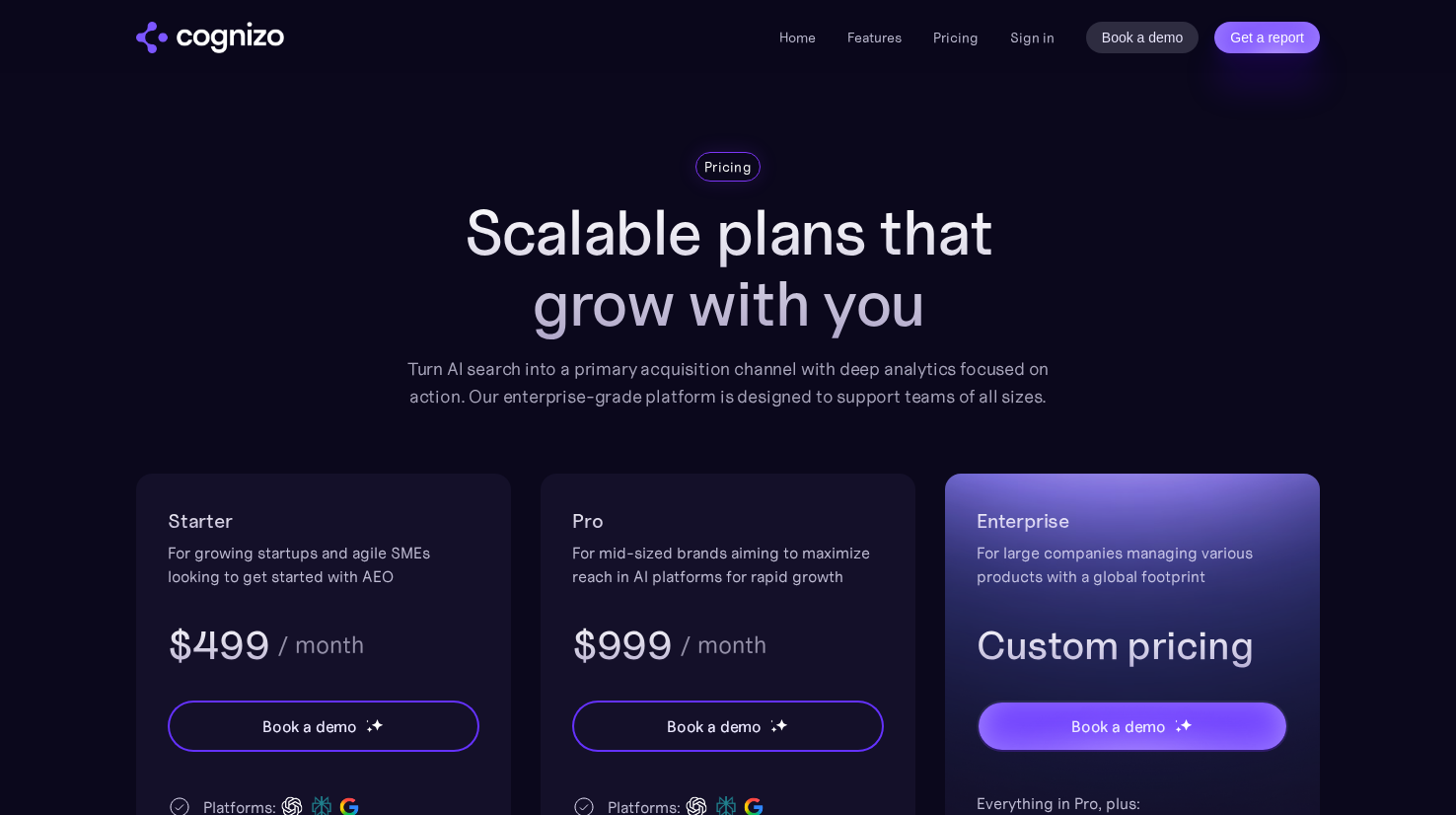 scroll, scrollTop: 215, scrollLeft: 0, axis: vertical 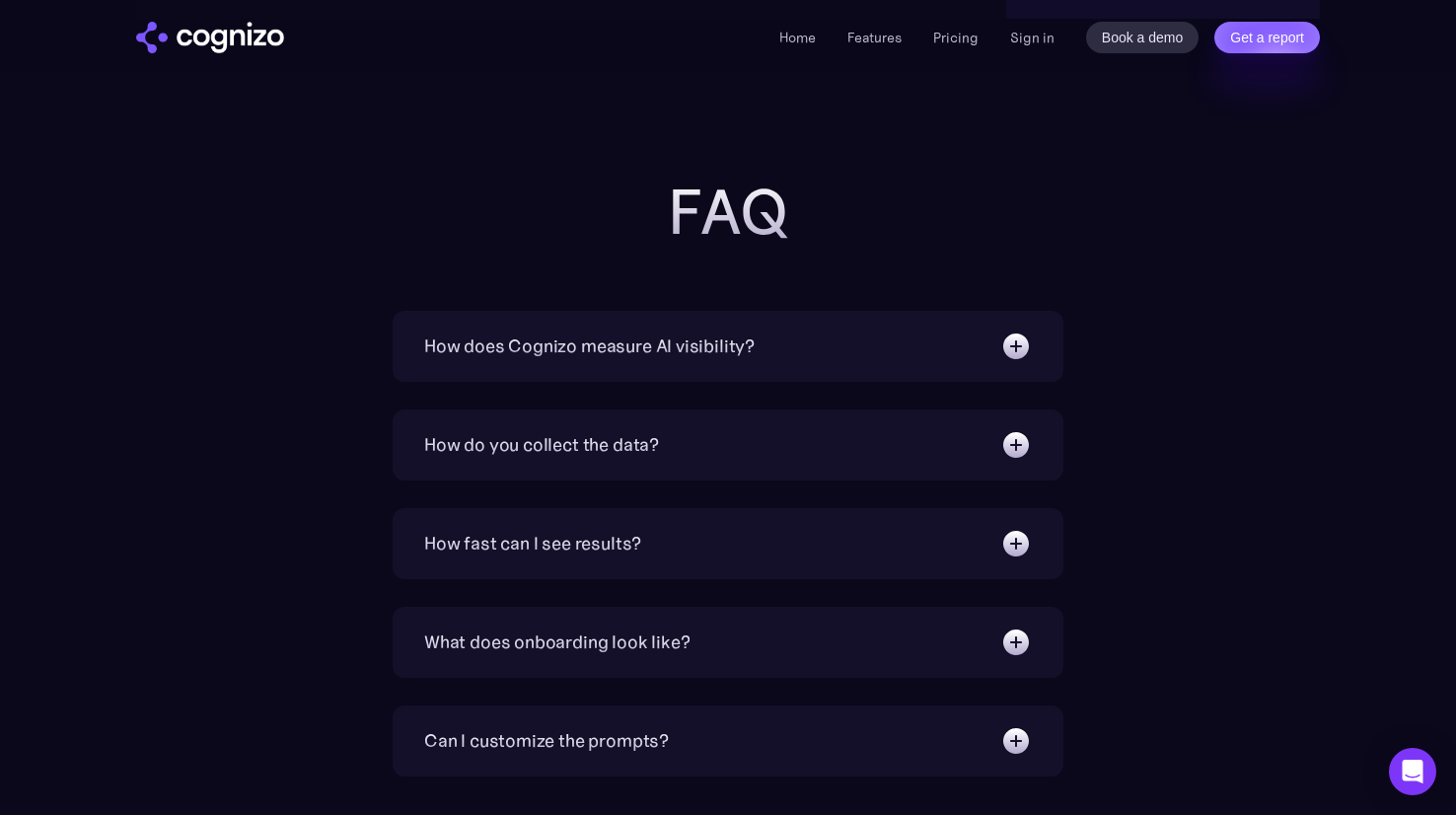 click at bounding box center (1016, 346) 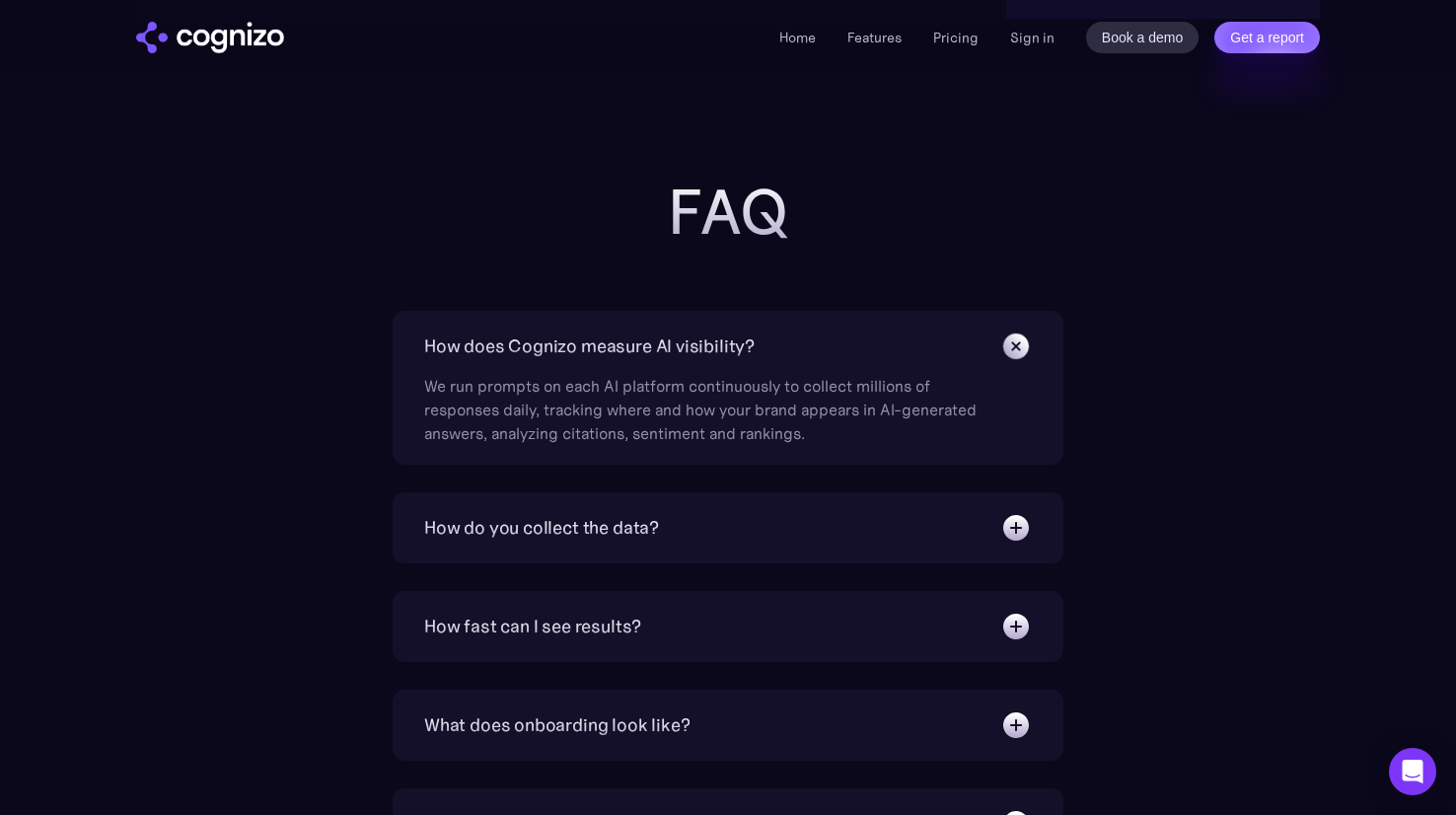 click at bounding box center [1016, 528] 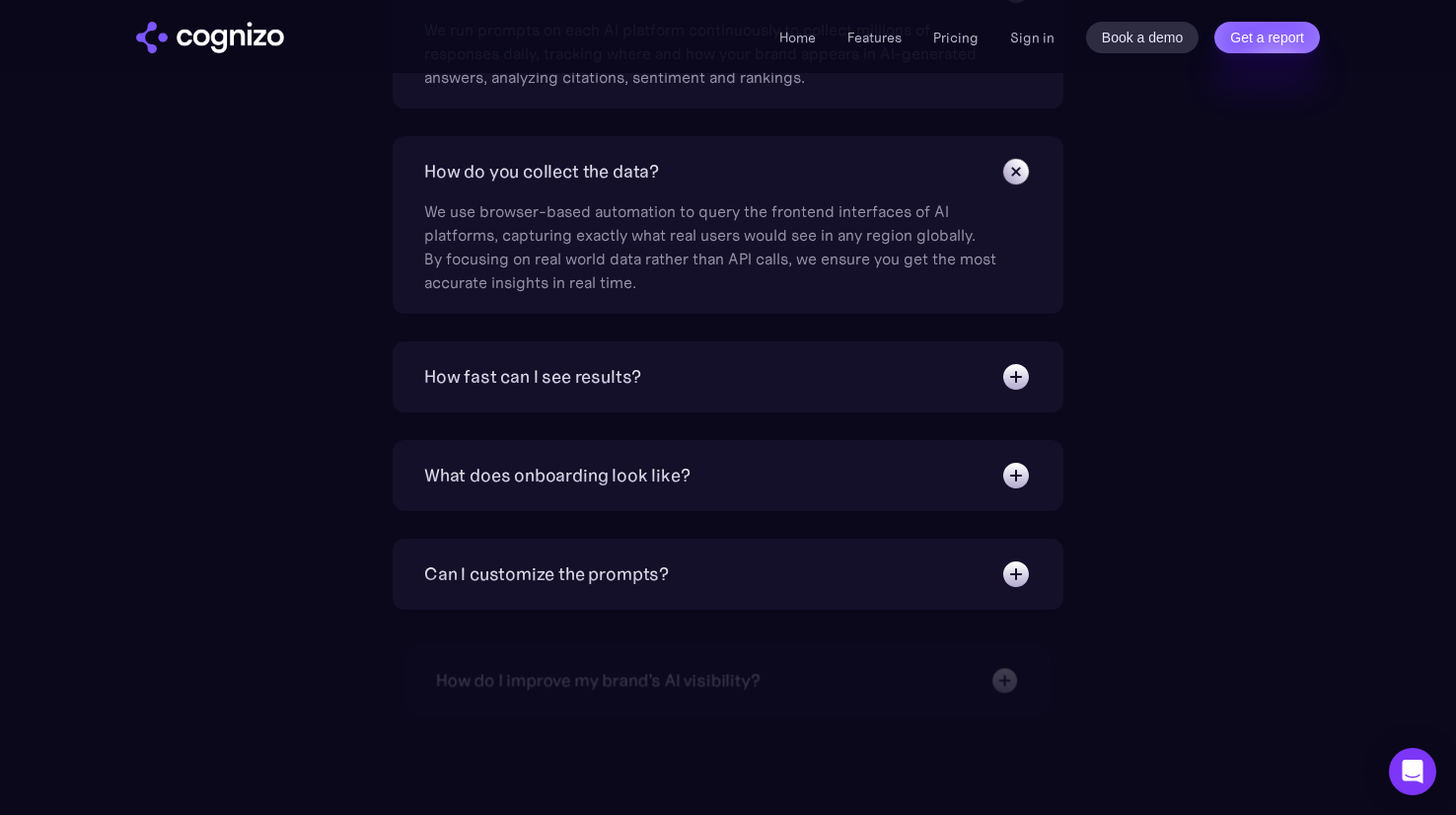 scroll, scrollTop: 4554, scrollLeft: 0, axis: vertical 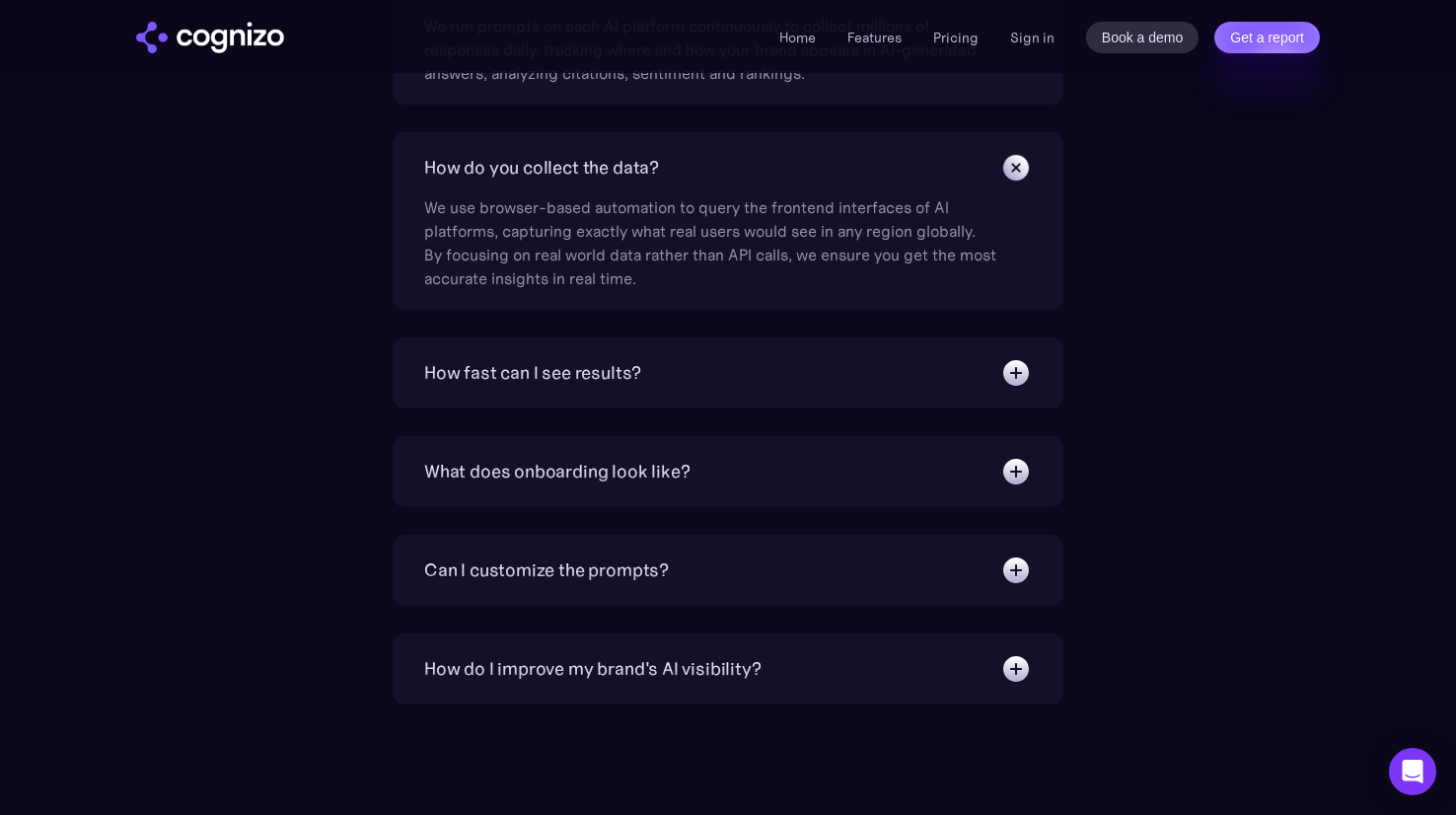 click at bounding box center (1016, 570) 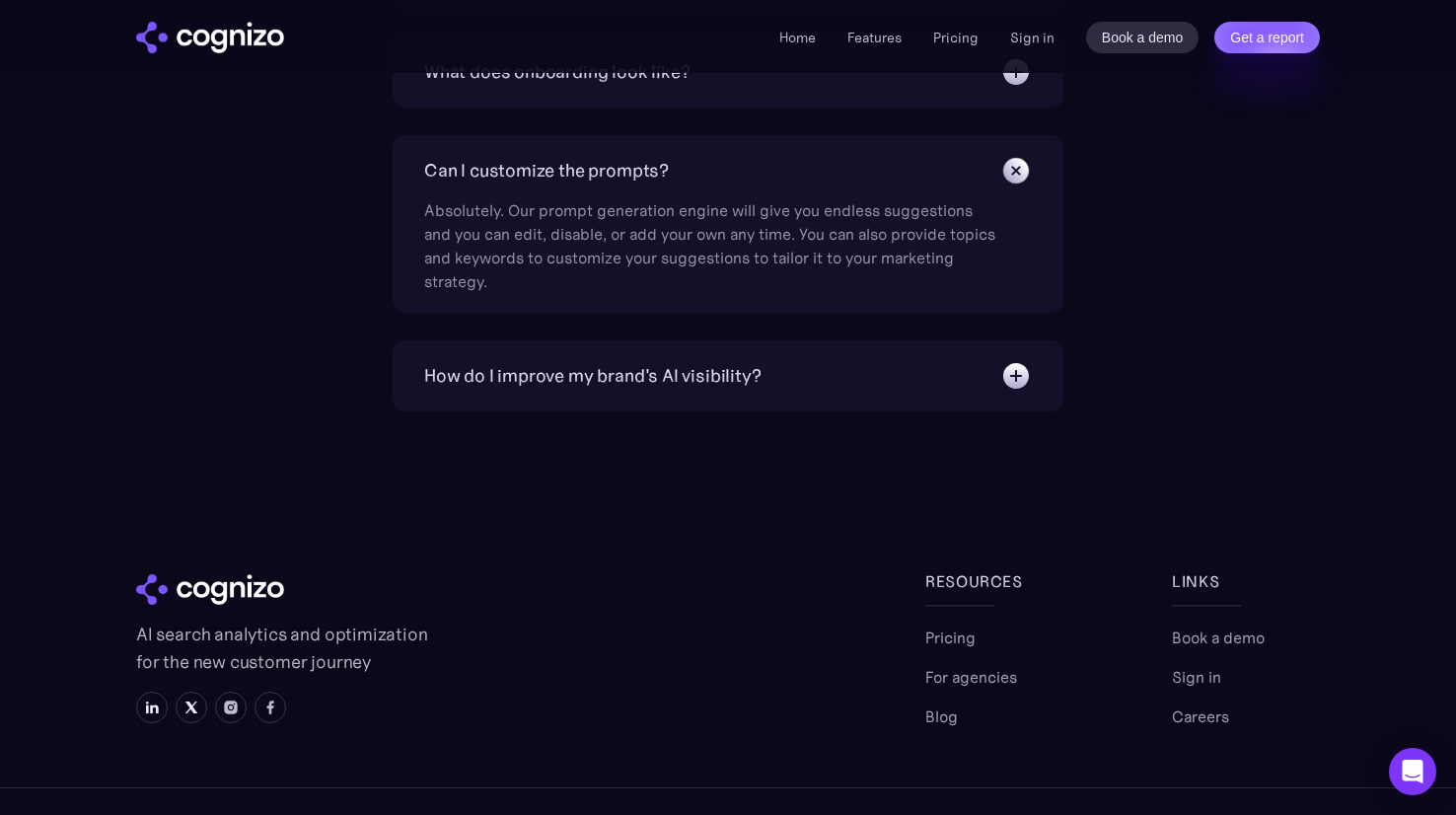 scroll, scrollTop: 4952, scrollLeft: 0, axis: vertical 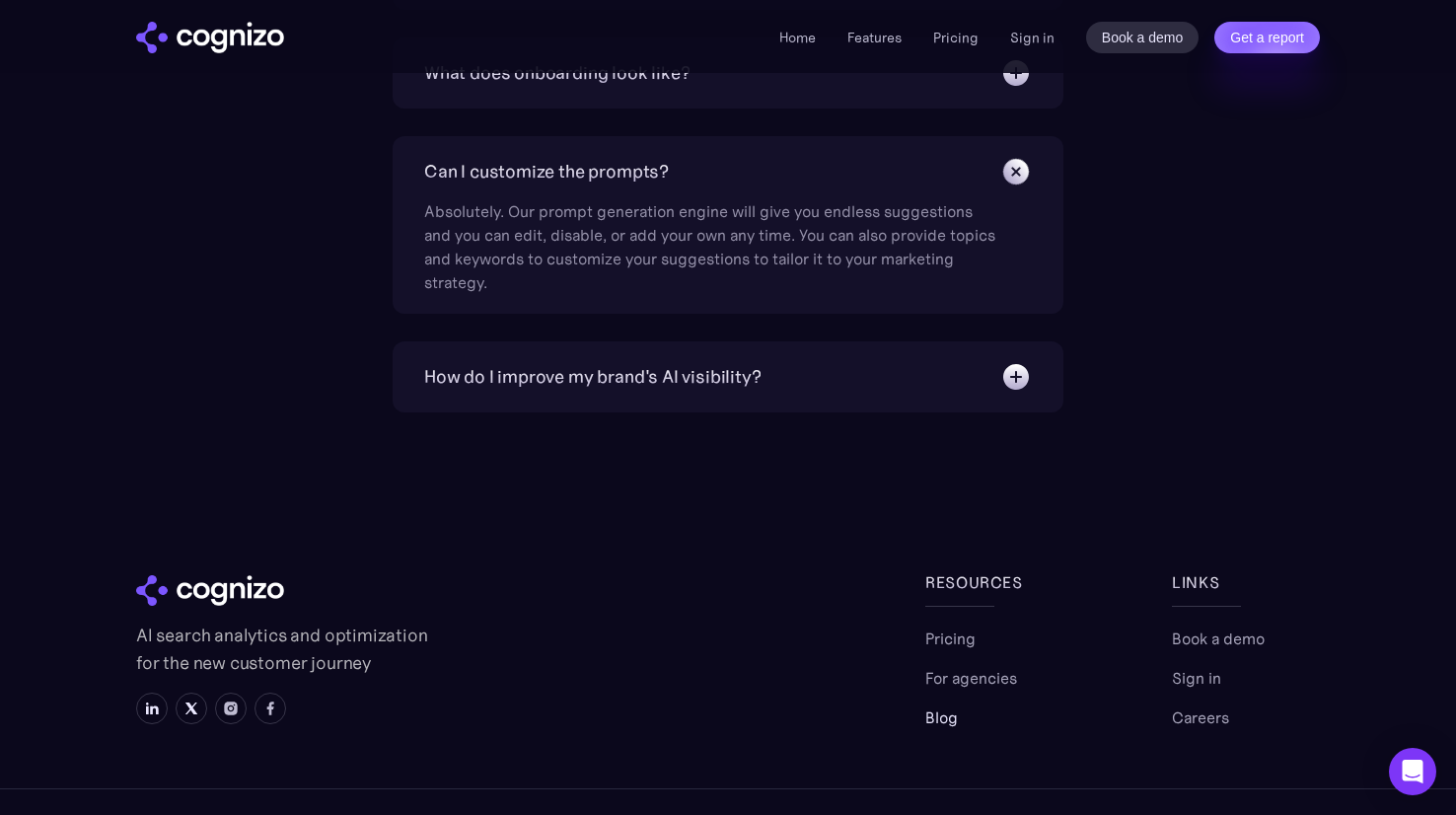 click on "Blog" at bounding box center [941, 717] 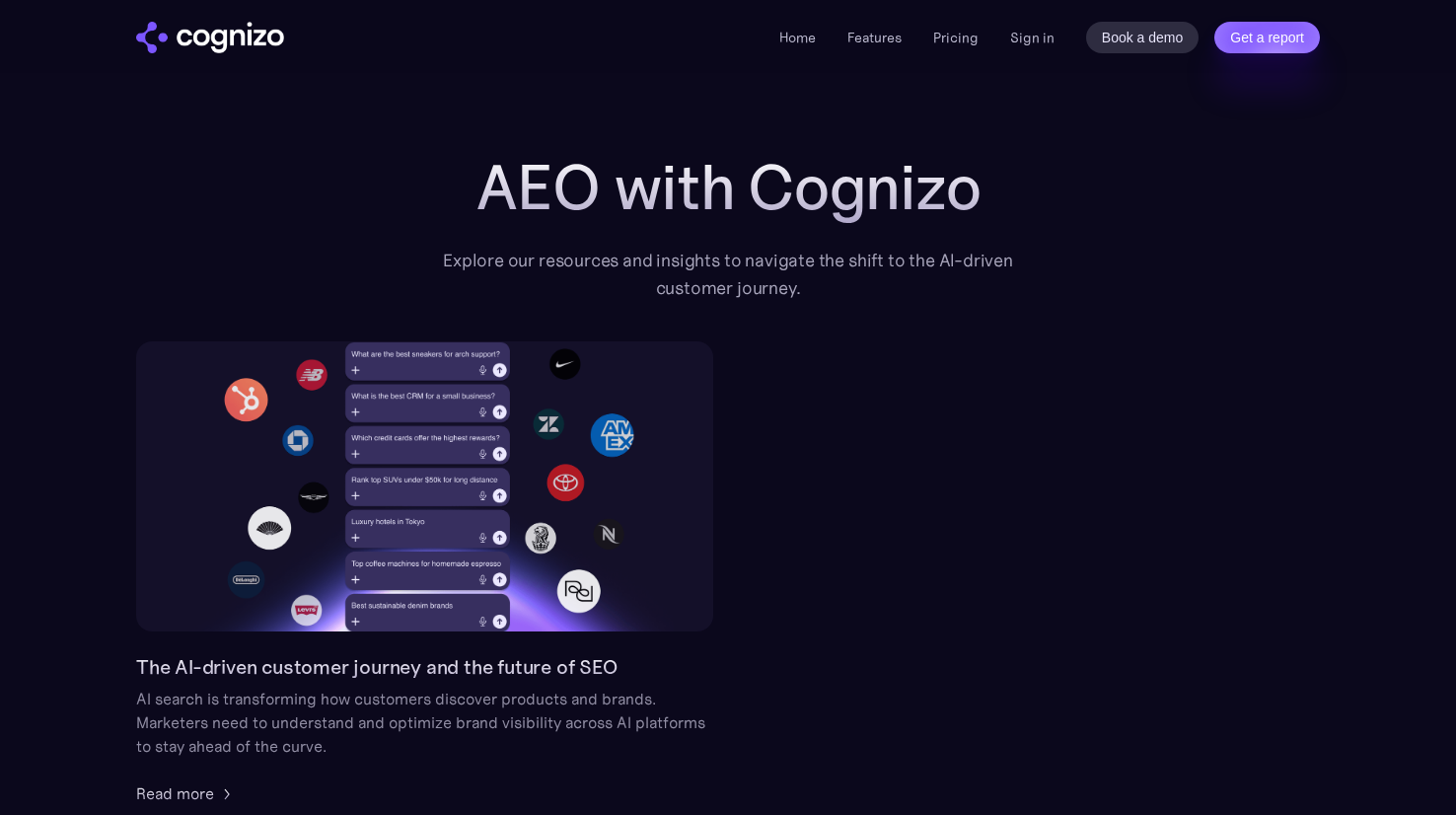 scroll, scrollTop: 235, scrollLeft: 0, axis: vertical 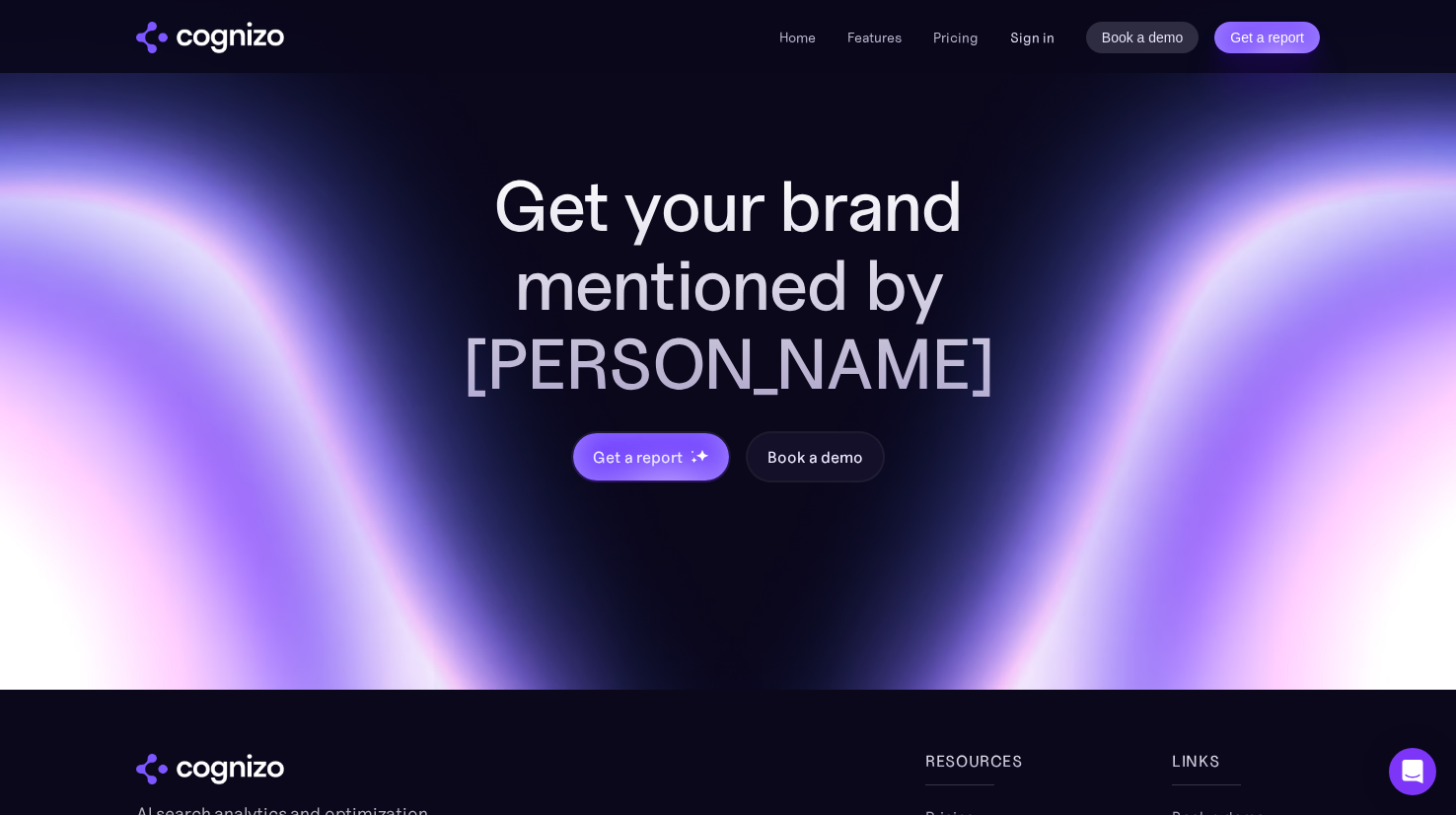 click on "Sign in" at bounding box center [1032, 37] 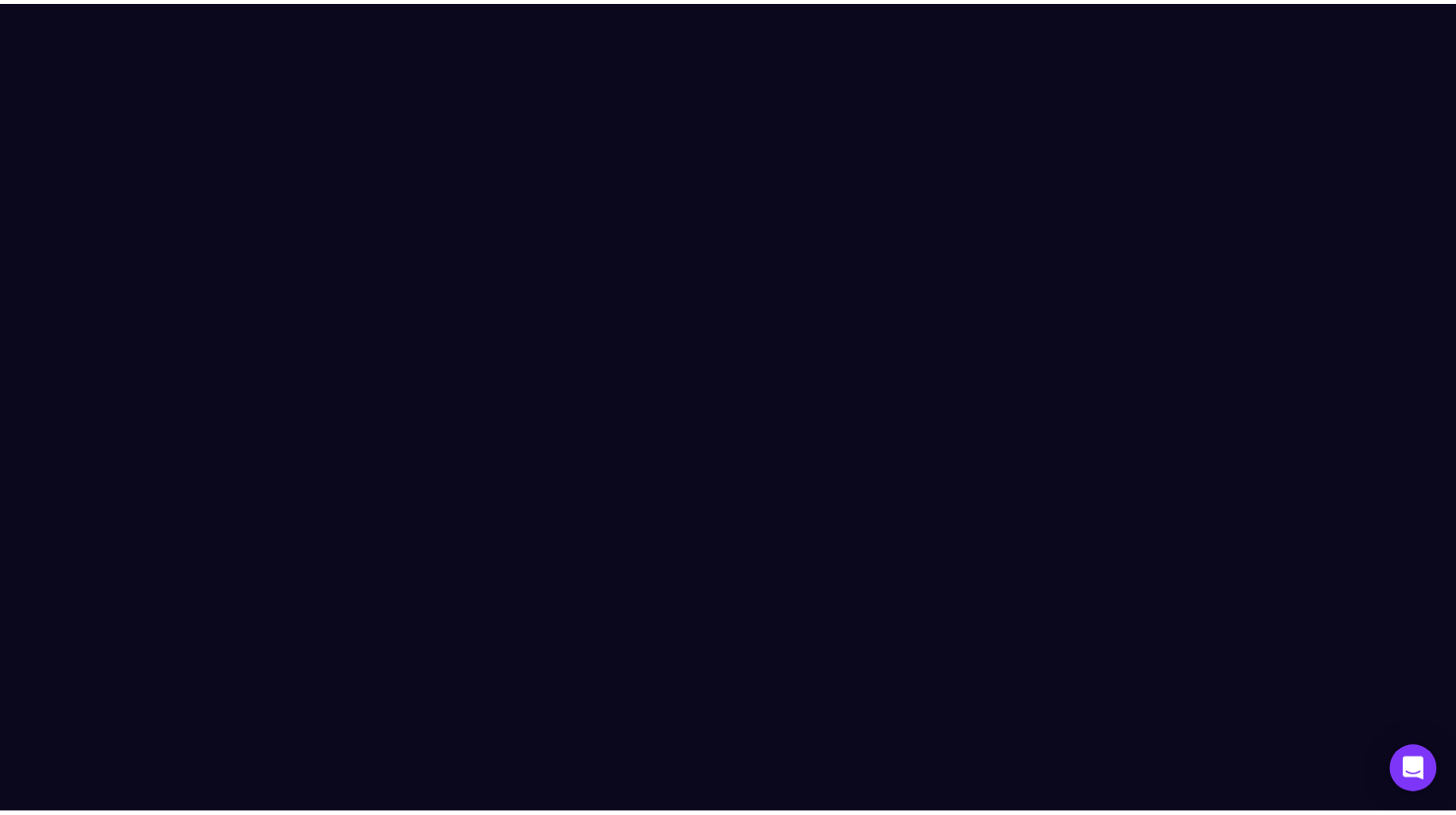 scroll, scrollTop: 0, scrollLeft: 0, axis: both 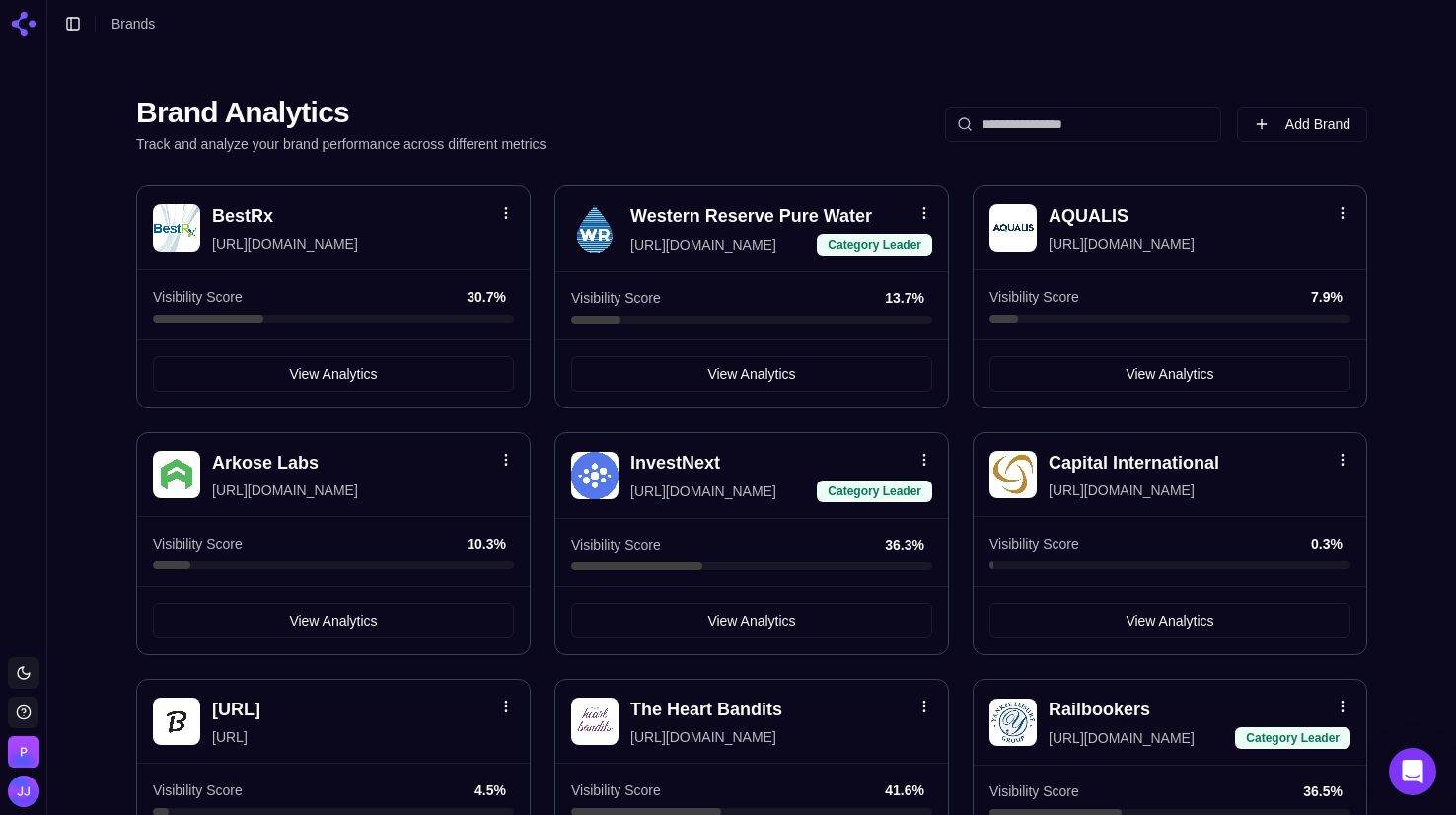 click at bounding box center (24, 24) 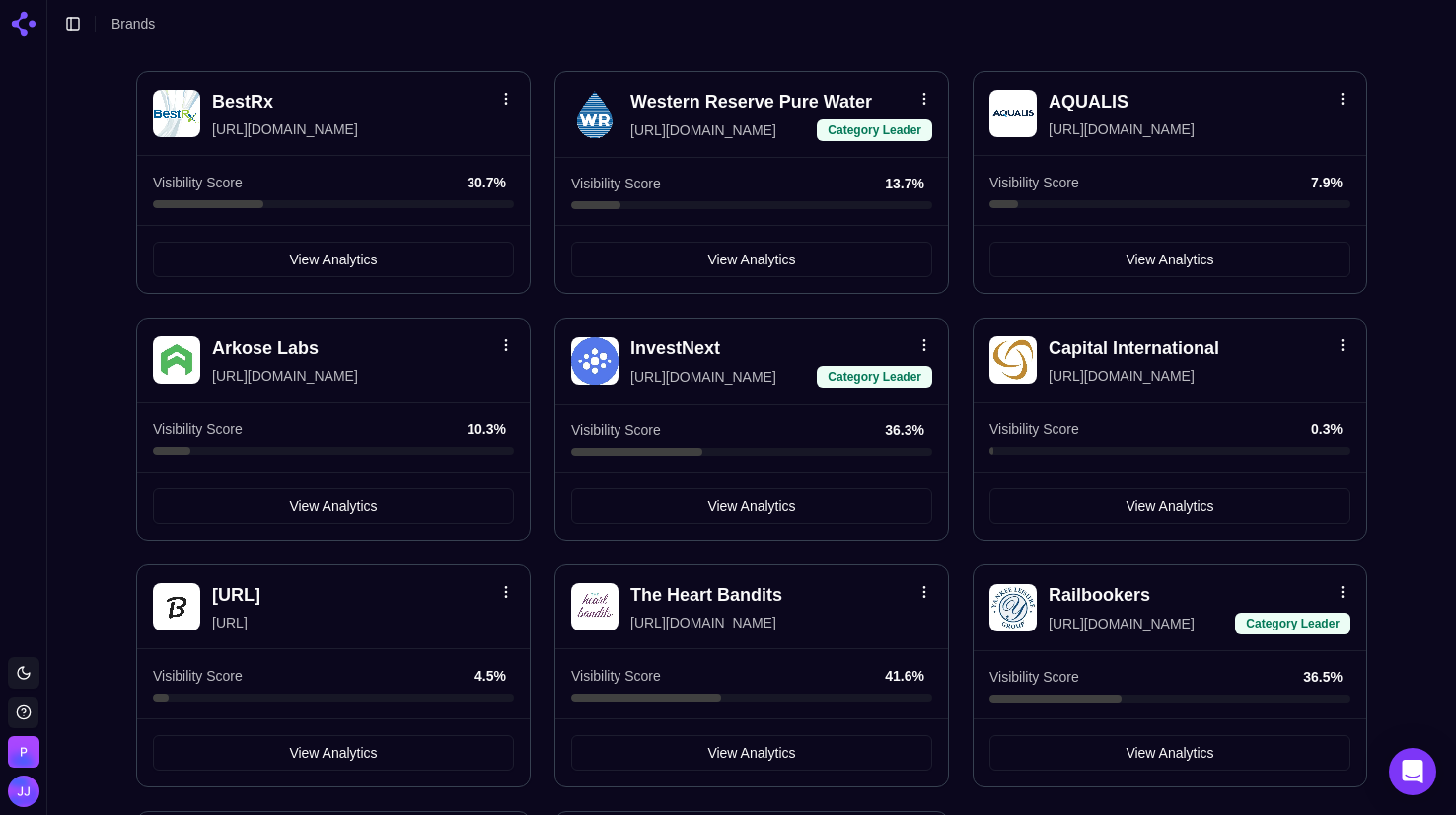 scroll, scrollTop: 0, scrollLeft: 0, axis: both 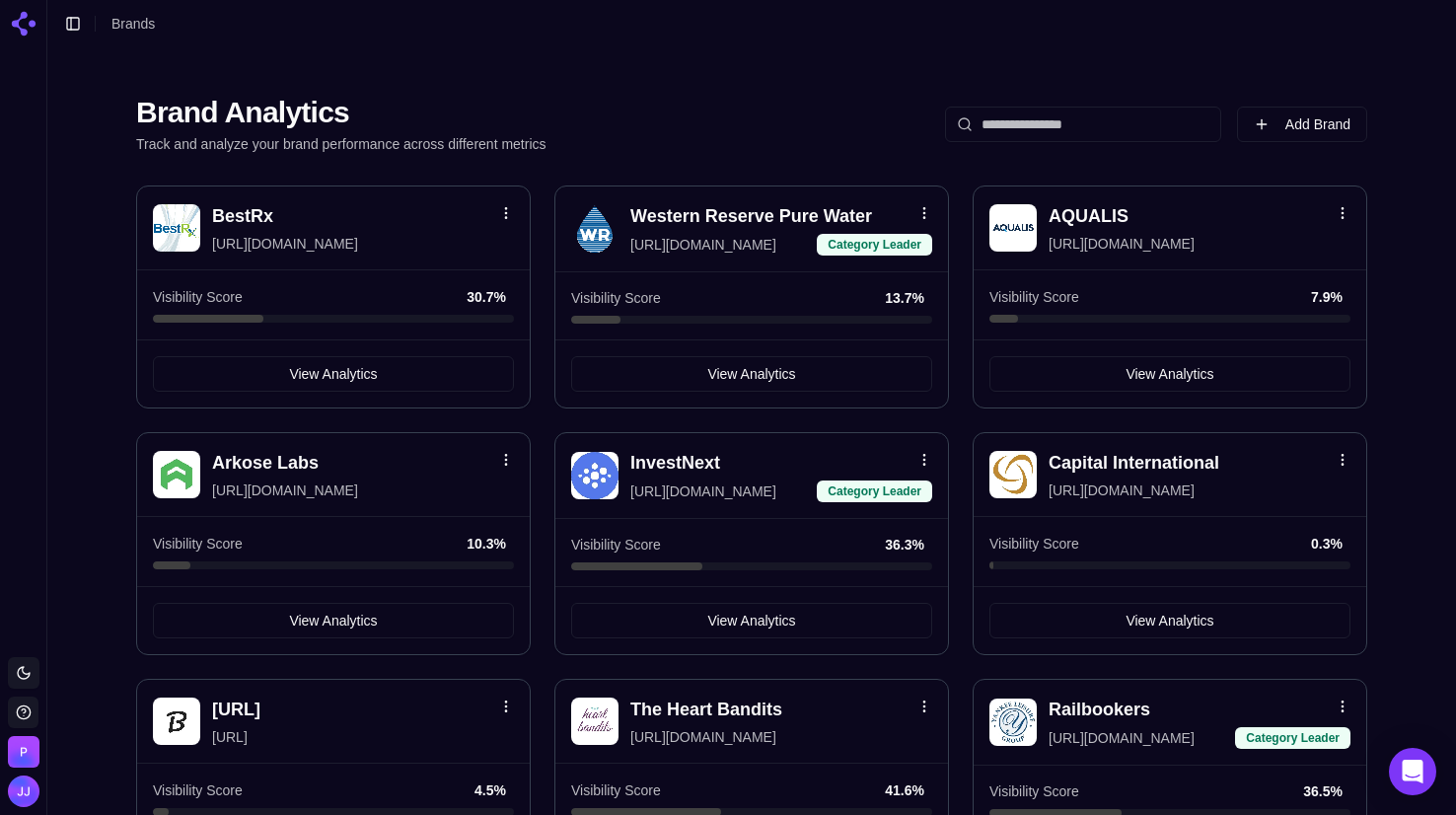 click on "BestRx" at bounding box center [243, 216] 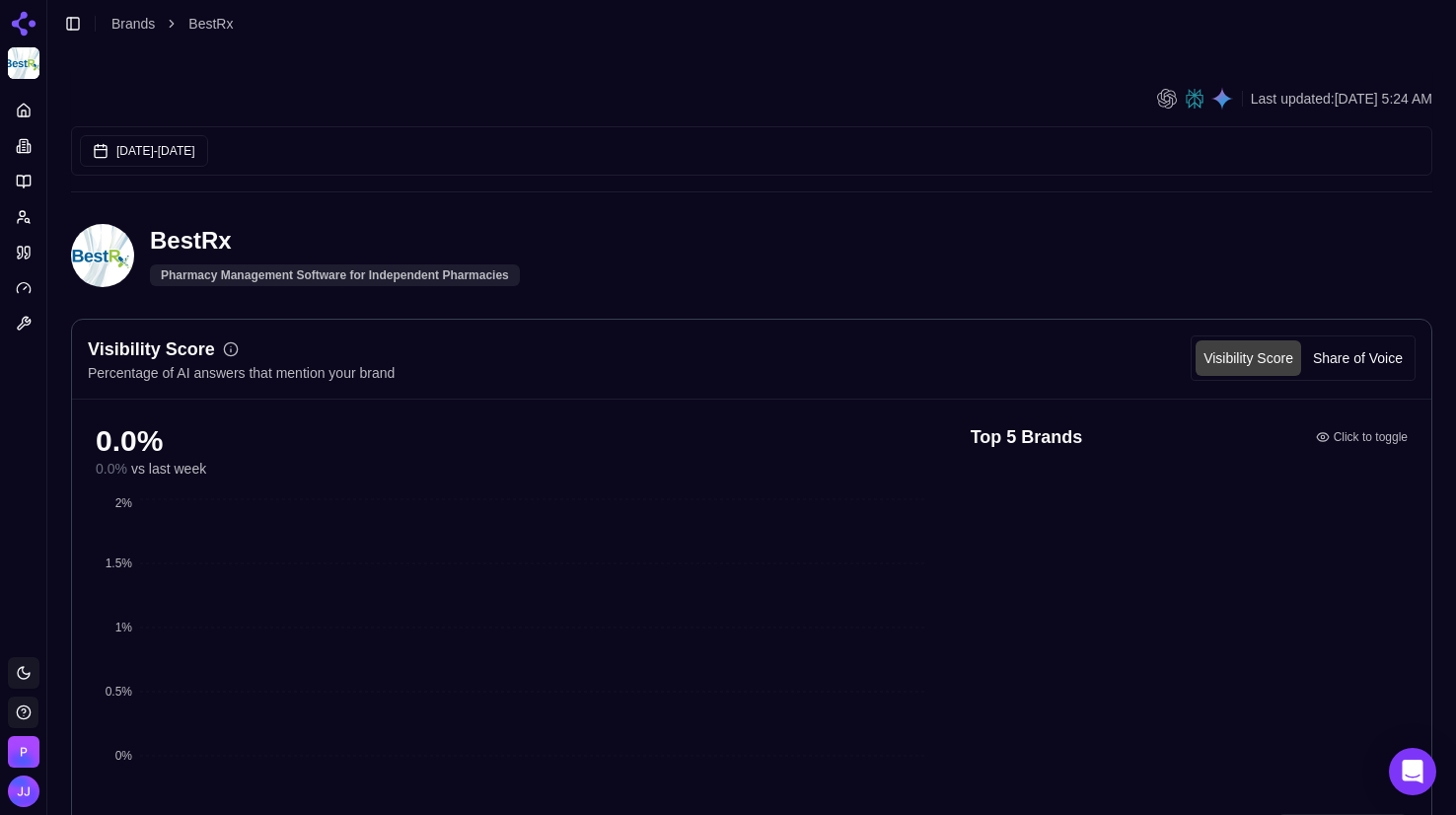 click on "Last updated:  Jul 7, 2025, 5:24 AM Jun 07, 2025  -  Jul 07, 2025 BestRx Pharmacy Management Software for Independent Pharmacies Visibility Score Percentage of AI answers that mention your brand Visibility Score Share of Voice 0.0 % 0.0 % vs last week   0% 0.5% 1% 1.5% 2% Top 5 Brands Click to toggle View all competitors Topic Performance Brand performance across relevant topics within your industry Topics Visibility Score Share of Voice Top Brands View all topics Prompt Metrics A detailed view of prompt performance and citations Columns Prompt Topic Country Brand Mention Rate Competitors Last Run Nothing here yet View all prompts Cited Domains Domains that are most cited by engines Domain Citations Citation Share Brand Citation Rate Optimization Status Status overview of your site optimization audits Foundations Analysis Completed Last Analysis Jun 10, 2025, 1:37 PM Problems 0 Warnings 0 Site Audit Analysis Completed Last Analysis May 12, 2025, 11:06 AM Problems 1 Warnings 378 Content Recommendations Impact" at bounding box center [752, 1551] 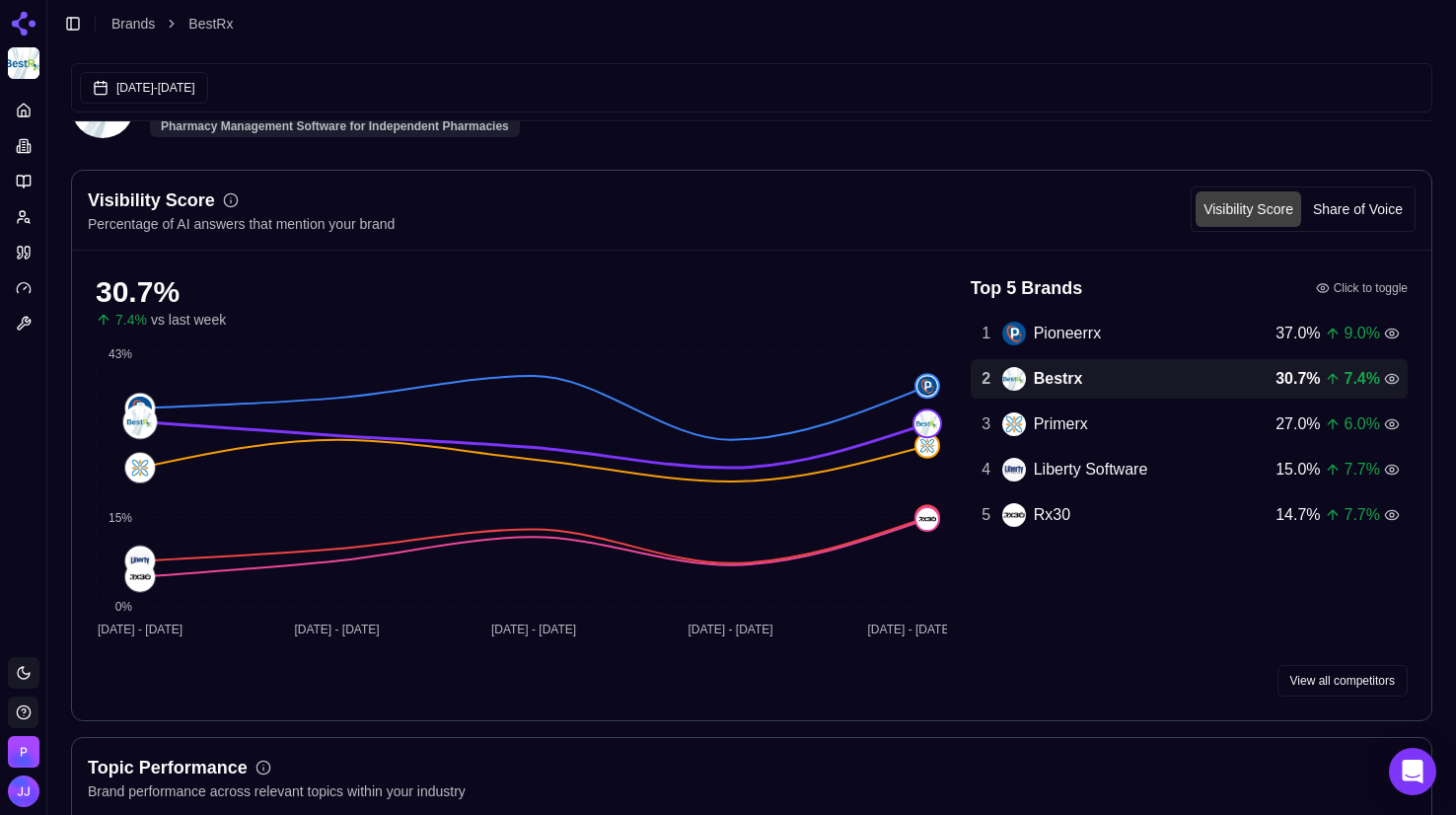 scroll, scrollTop: 111, scrollLeft: 0, axis: vertical 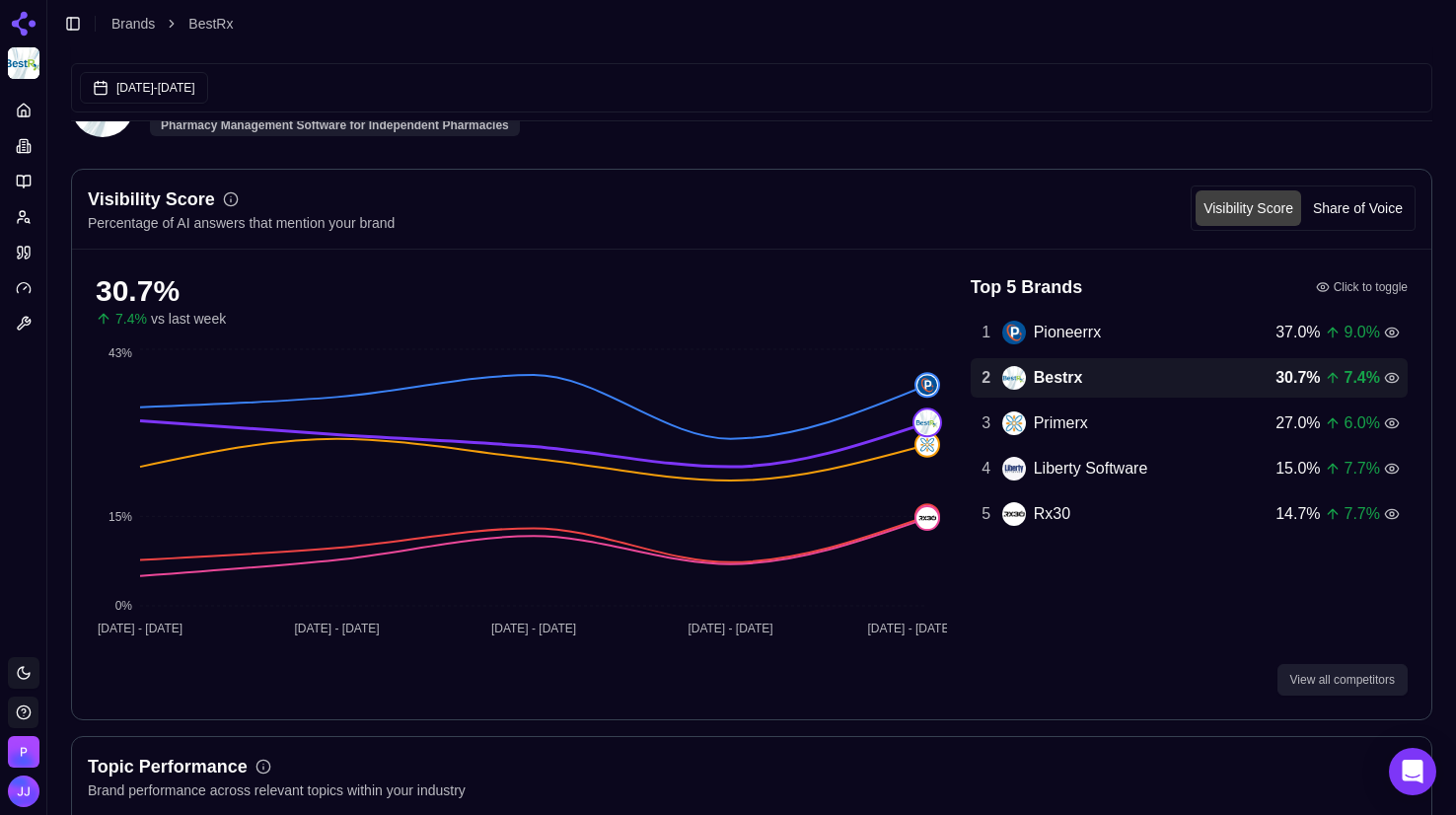 click on "View all competitors" at bounding box center (1343, 680) 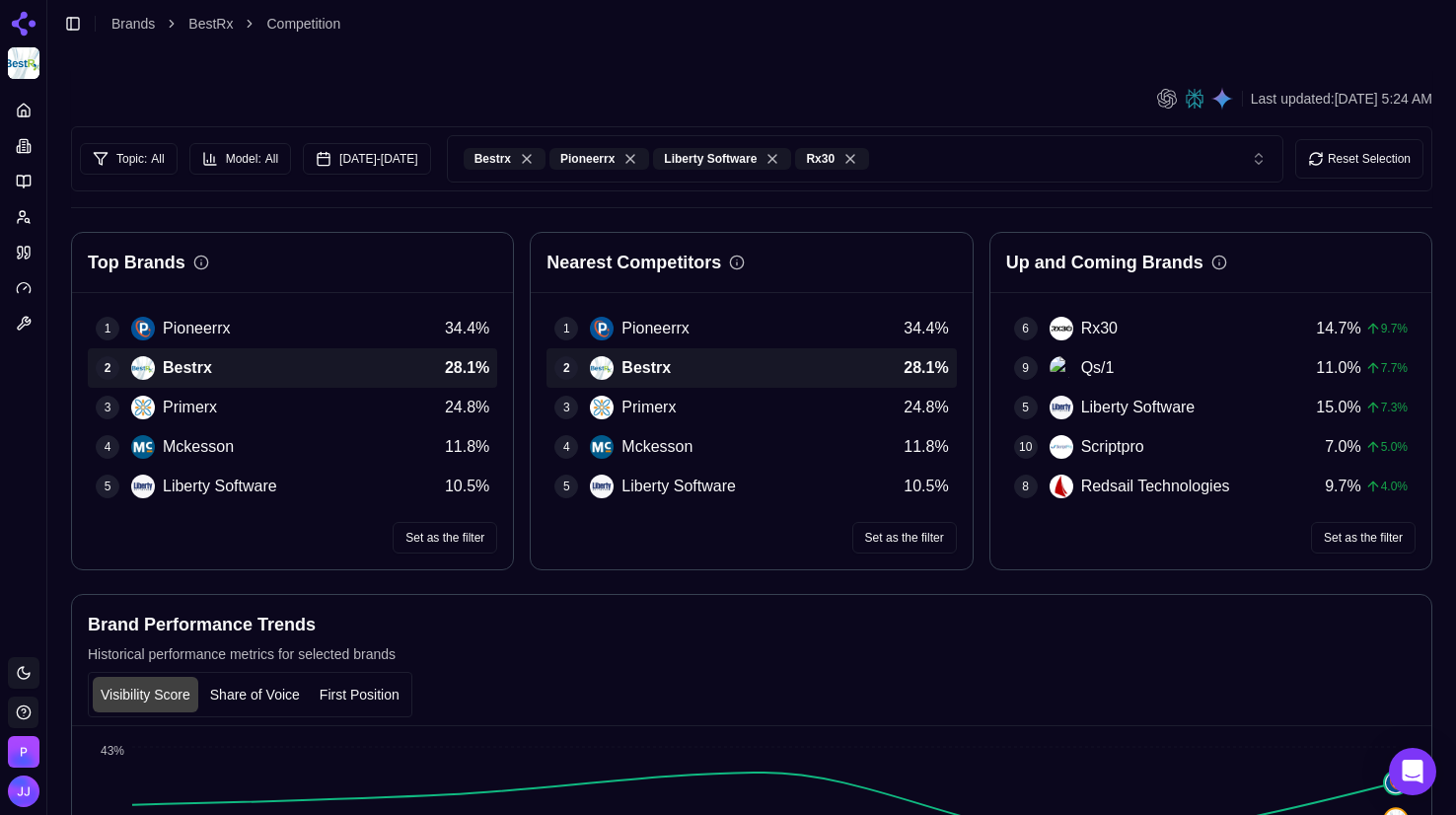 click on "Last updated:  Jul 7, 2025, 5:24 AM Topic:  All Model:  All Jun 07, 2025  -  Jul 07, 2025 Bestrx Pioneerrx Liberty Software Rx30 Reset Selection Top Brands 1 Pioneerrx 34.4 % 2 Bestrx 28.1 % 3 Primerx 24.8 % 4 Mckesson 11.8 % 5 Liberty Software 10.5 % Set as the filter Nearest Competitors 1 Pioneerrx 34.4 % 2 Bestrx 28.1 % 3 Primerx 24.8 % 4 Mckesson 11.8 % 5 Liberty Software 10.5 % Set as the filter Up and Coming Brands 6 Rx30 14.7 % 9.7 % 9 Qs/1 11.0 % 7.7 % 5 Liberty Software 15.0 % 7.3 % 10 Scriptpro 7.0 % 5.0 % 8 Redsail Technologies 9.7 % 4.0 % Set as the filter Brand Performance Trends Historical performance metrics for selected brands Visibility Score Share of Voice First Position 08 Jun - 14 Jun 15 Jun - 21 Jun 22 Jun - 28 Jun 29 Jun - 05 Jul 06 Jul - 12 Jul 0% 15% 43% Metric Rx30 Pioneerrx Bestrx Liberty Software Visibility 9.2 % + 9.7 % 34.4 % + 3.7 % 28.1 % -0.3 % 10.5 % + 7.3 % Share of Voice 1.7 % + 1.1 % 6.3 % -1.4 % 5.1 % -1.9 % 1.9 % + 0.7 % First Position 0.9 % + 0.7 % 15.2 % + 3.3 % 7.9 % %" at bounding box center (752, 713) 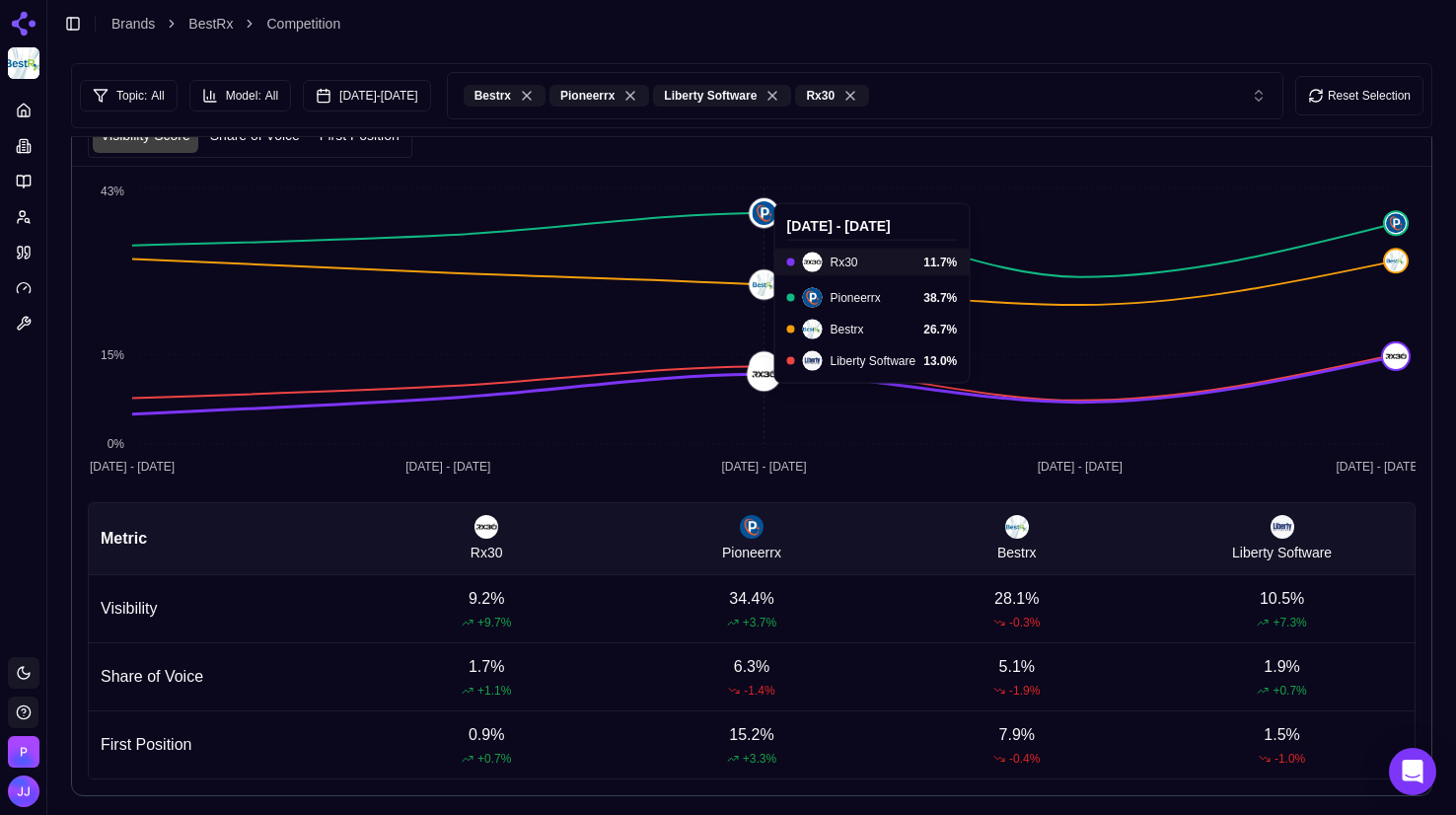 scroll, scrollTop: 521, scrollLeft: 0, axis: vertical 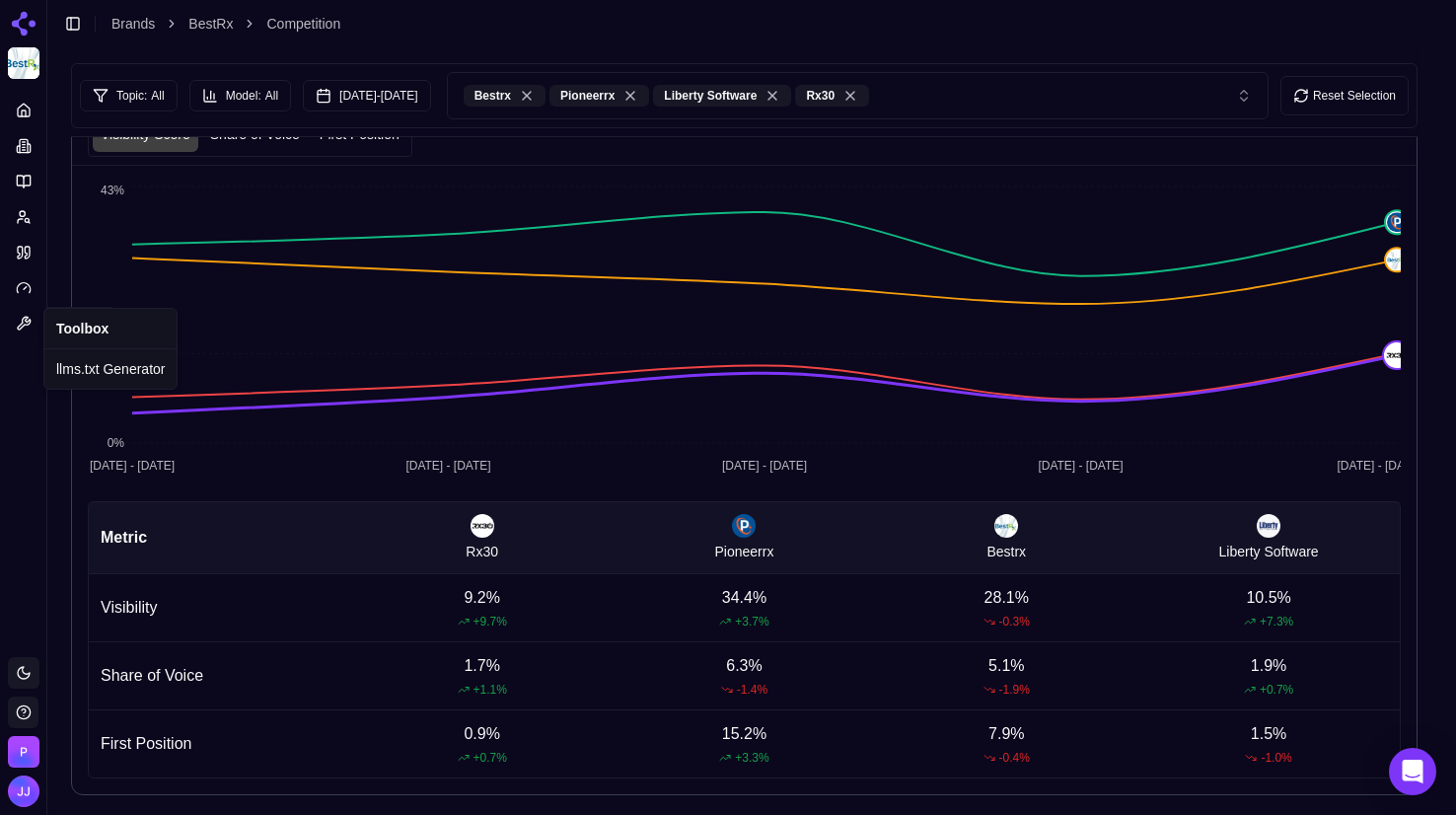 click on "Platform Toolbox Toolbox Toggle theme Perrill   Toggle Sidebar Brands BestRx Competition Last updated:  Jul 7, 2025, 5:24 AM Topic:  All Model:  All Jun 07, 2025  -  Jul 07, 2025 Bestrx Pioneerrx Liberty Software Rx30 Reset Selection Top Brands 1 Pioneerrx 34.4 % 2 Bestrx 28.1 % 3 Primerx 24.8 % 4 Mckesson 11.8 % 5 Liberty Software 10.5 % Set as the filter Nearest Competitors 1 Pioneerrx 34.4 % 2 Bestrx 28.1 % 3 Primerx 24.8 % 4 Mckesson 11.8 % 5 Liberty Software 10.5 % Set as the filter Up and Coming Brands 6 Rx30 14.7 % 9.7 % 9 Qs/1 11.0 % 7.7 % 5 Liberty Software 15.0 % 7.3 % 10 Scriptpro 7.0 % 5.0 % 8 Redsail Technologies 9.7 % 4.0 % Set as the filter Brand Performance Trends Historical performance metrics for selected brands Visibility Score Share of Voice First Position 08 Jun - 14 Jun 15 Jun - 21 Jun 22 Jun - 28 Jun 29 Jun - 05 Jul 06 Jul - 12 Jul 0% 15% 43% Metric Rx30 Pioneerrx Bestrx Liberty Software Visibility 9.2 % + 9.7 % 34.4 % + 3.7 % 28.1 % -0.3 % 10.5 % + 7.3 % Share of Voice 1.7" at bounding box center (728, 149) 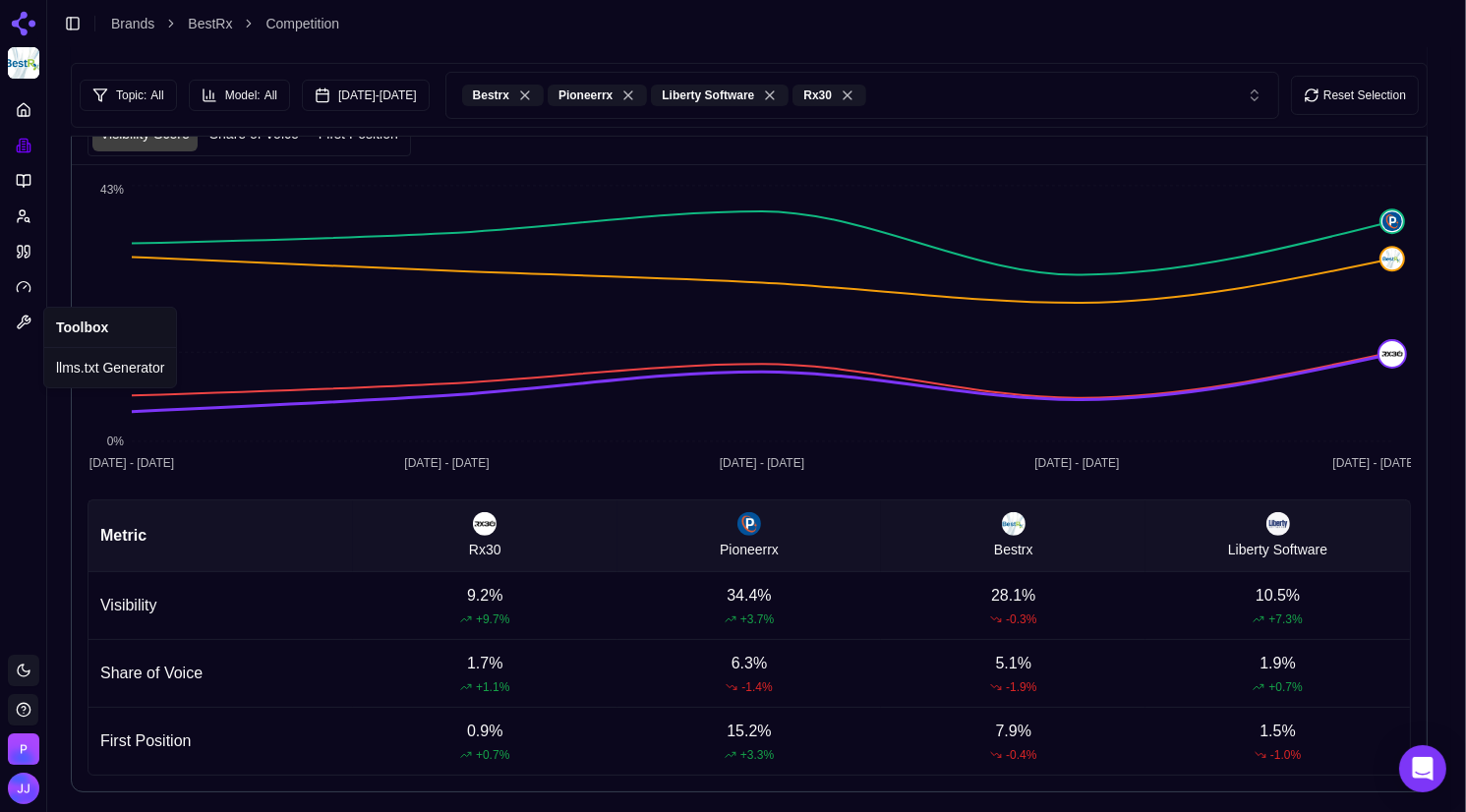 click on "Platform Toggle theme Perrill   Toggle Sidebar Brands BestRx Competition Last updated:  Jul 7, 2025, 5:24 AM Topic:  All Model:  All Jun 07, 2025  -  Jul 07, 2025 Bestrx Pioneerrx Liberty Software Rx30 Reset Selection Top Brands 1 Pioneerrx 34.4 % 2 Bestrx 28.1 % 3 Primerx 24.8 % 4 Mckesson 11.8 % 5 Liberty Software 10.5 % Set as the filter Nearest Competitors 1 Pioneerrx 34.4 % 2 Bestrx 28.1 % 3 Primerx 24.8 % 4 Mckesson 11.8 % 5 Liberty Software 10.5 % Set as the filter Up and Coming Brands 6 Rx30 14.7 % 9.7 % 9 Qs/1 11.0 % 7.7 % 5 Liberty Software 15.0 % 7.3 % 10 Scriptpro 7.0 % 5.0 % 8 Redsail Technologies 9.7 % 4.0 % Set as the filter Brand Performance Trends Historical performance metrics for selected brands Visibility Score Share of Voice First Position 08 Jun - 14 Jun 15 Jun - 21 Jun 22 Jun - 28 Jun 29 Jun - 05 Jul 06 Jul - 12 Jul 0% 15% 43% Metric Rx30 Pioneerrx Bestrx Liberty Software Visibility 9.2 % + 9.7 % 34.4 % + 3.7 % 28.1 % -0.3 % 10.5 % + 7.3 % Share of Voice 1.7 % + 1.1 % 6.3 %" at bounding box center [733, 148] 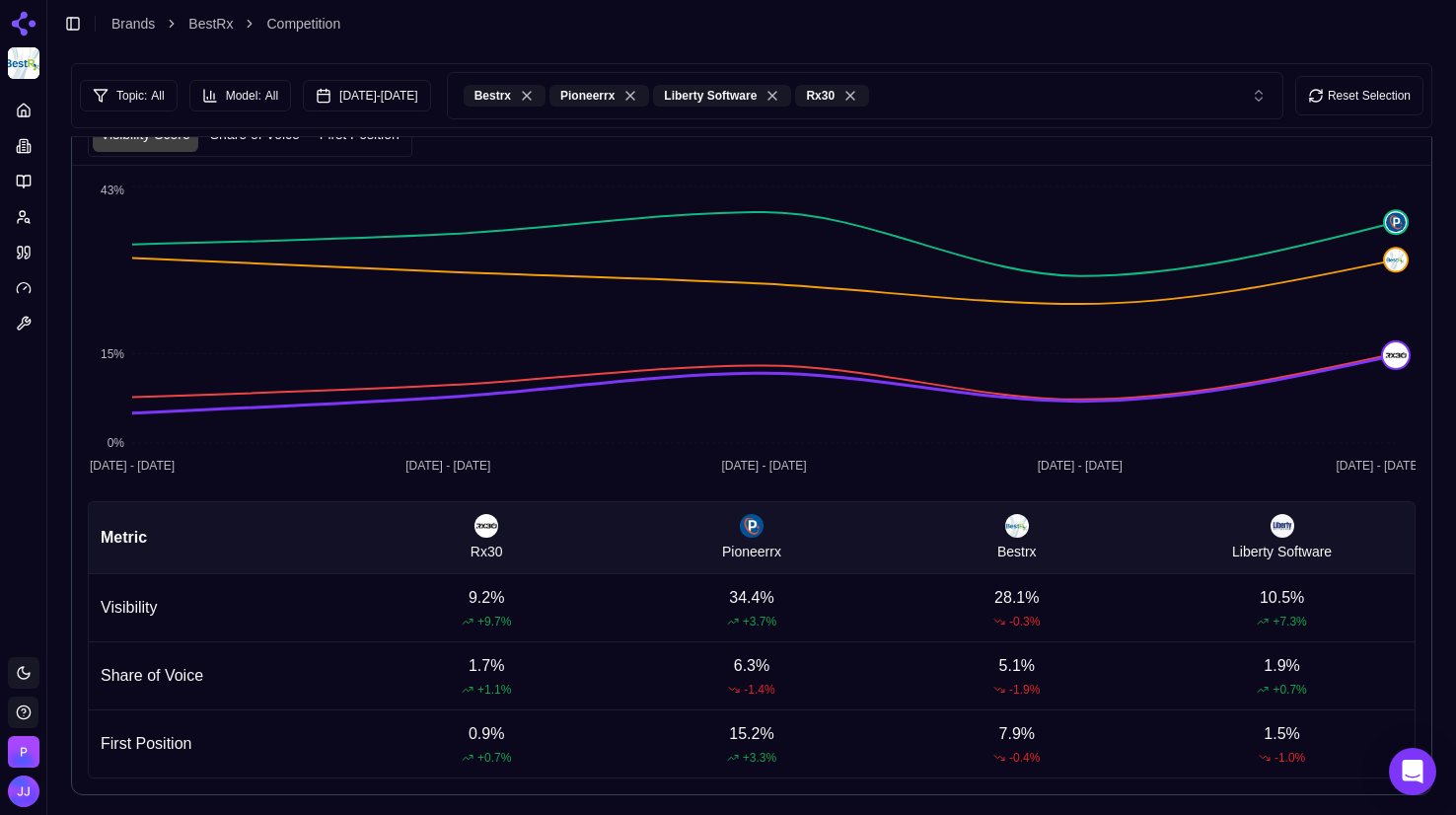 drag, startPoint x: 28, startPoint y: 144, endPoint x: 492, endPoint y: 28, distance: 478.2803 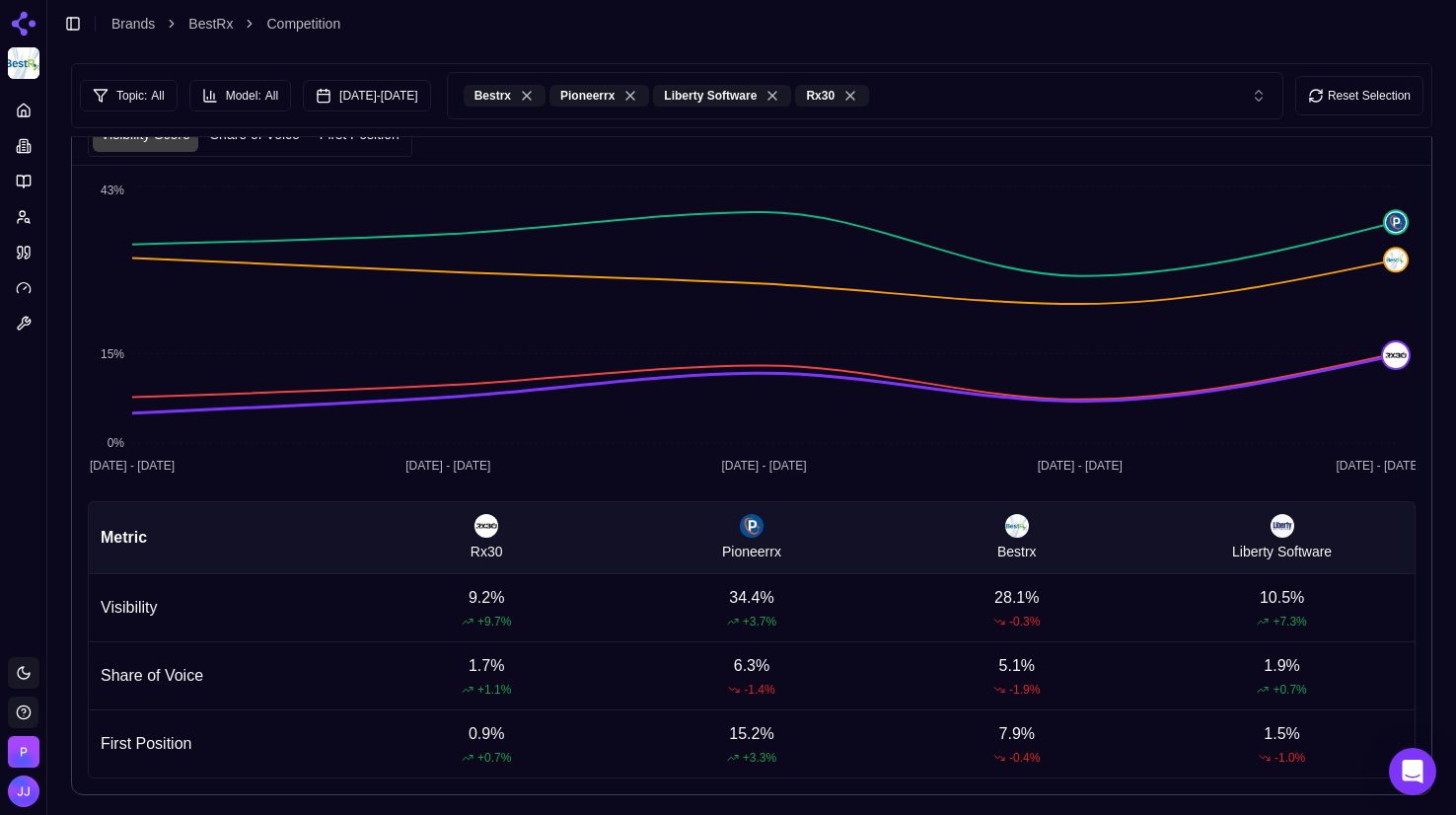 click at bounding box center [24, 752] 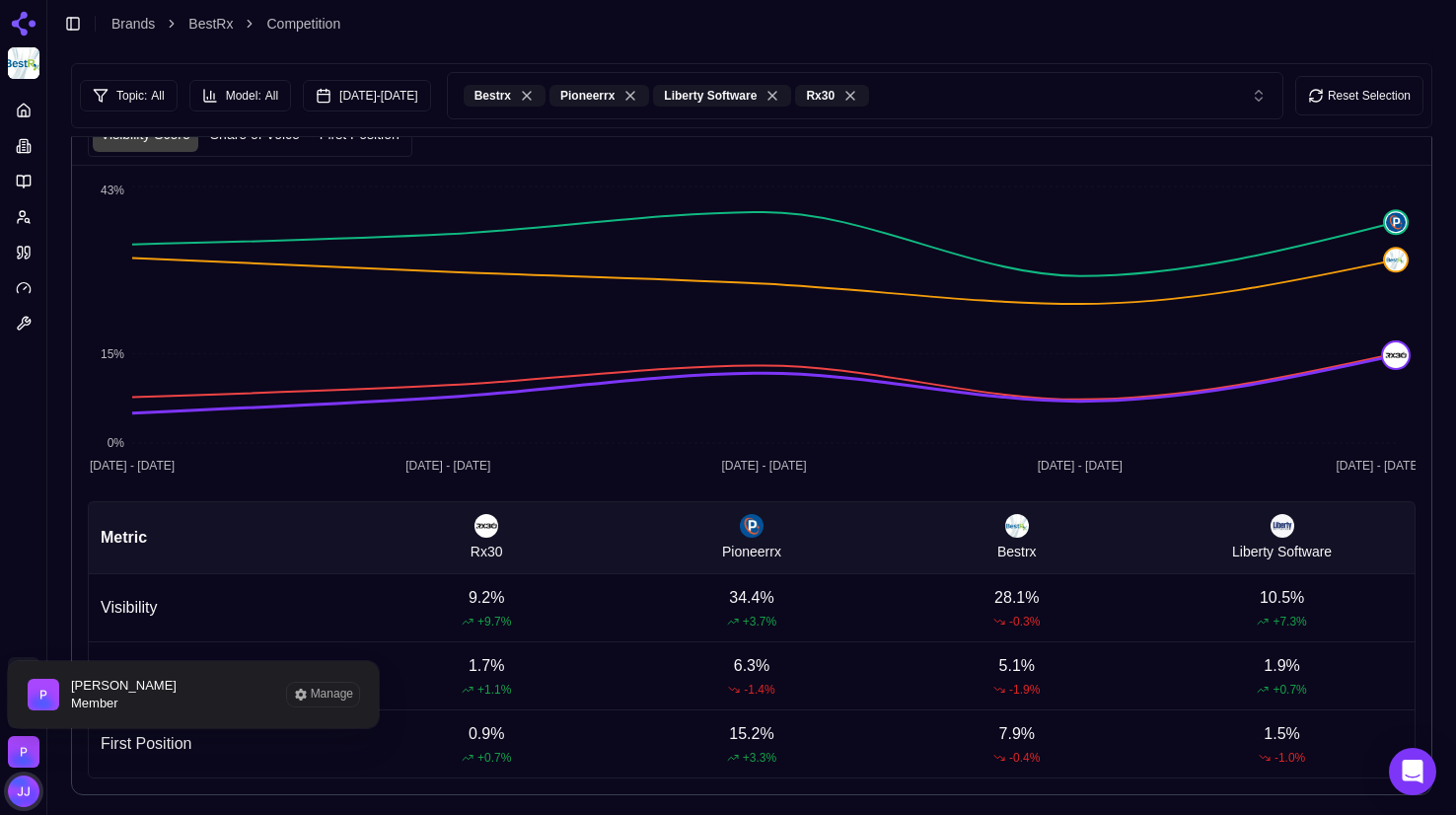 click at bounding box center [24, 791] 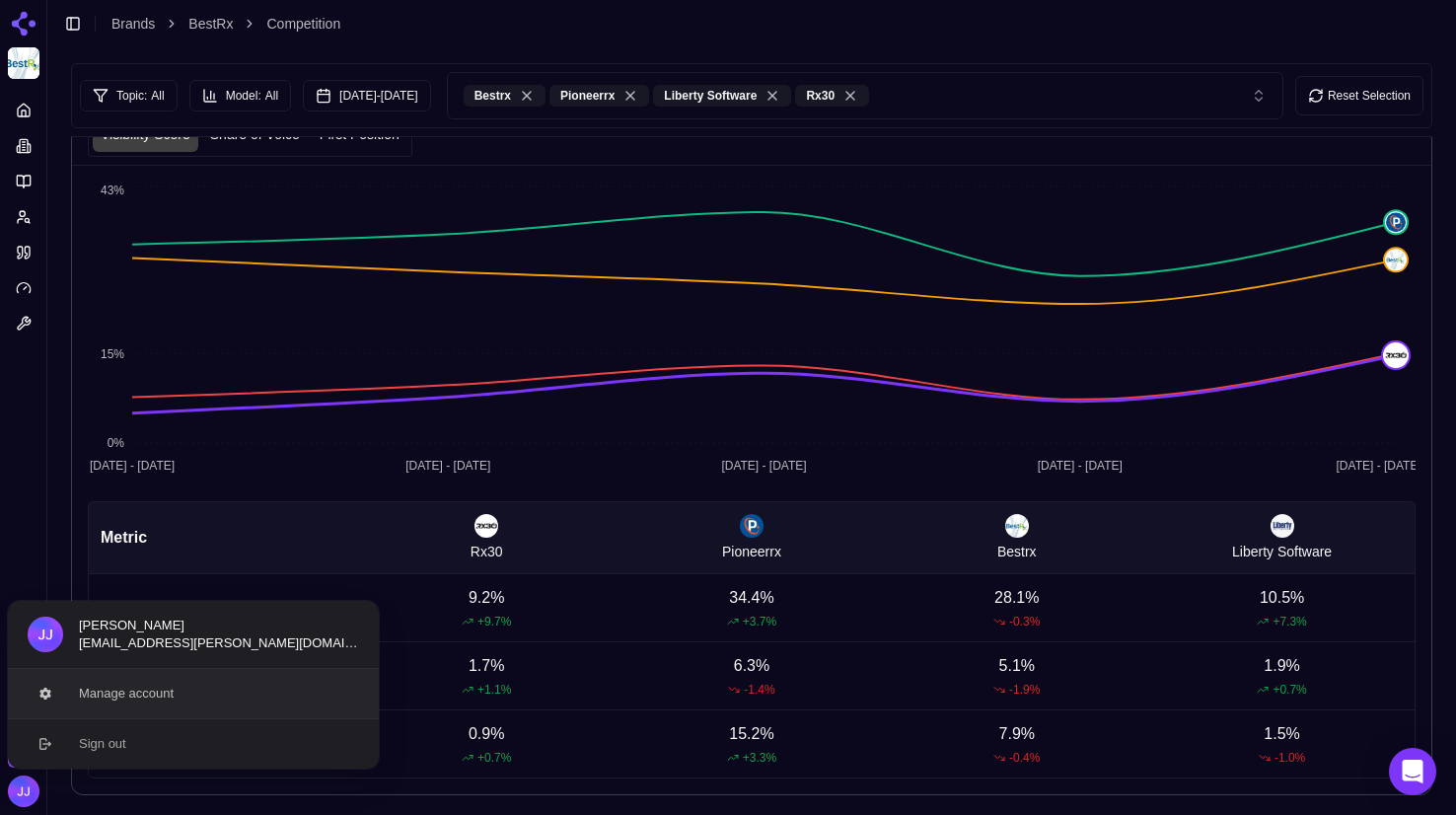 click on "Manage account" at bounding box center (193, 694) 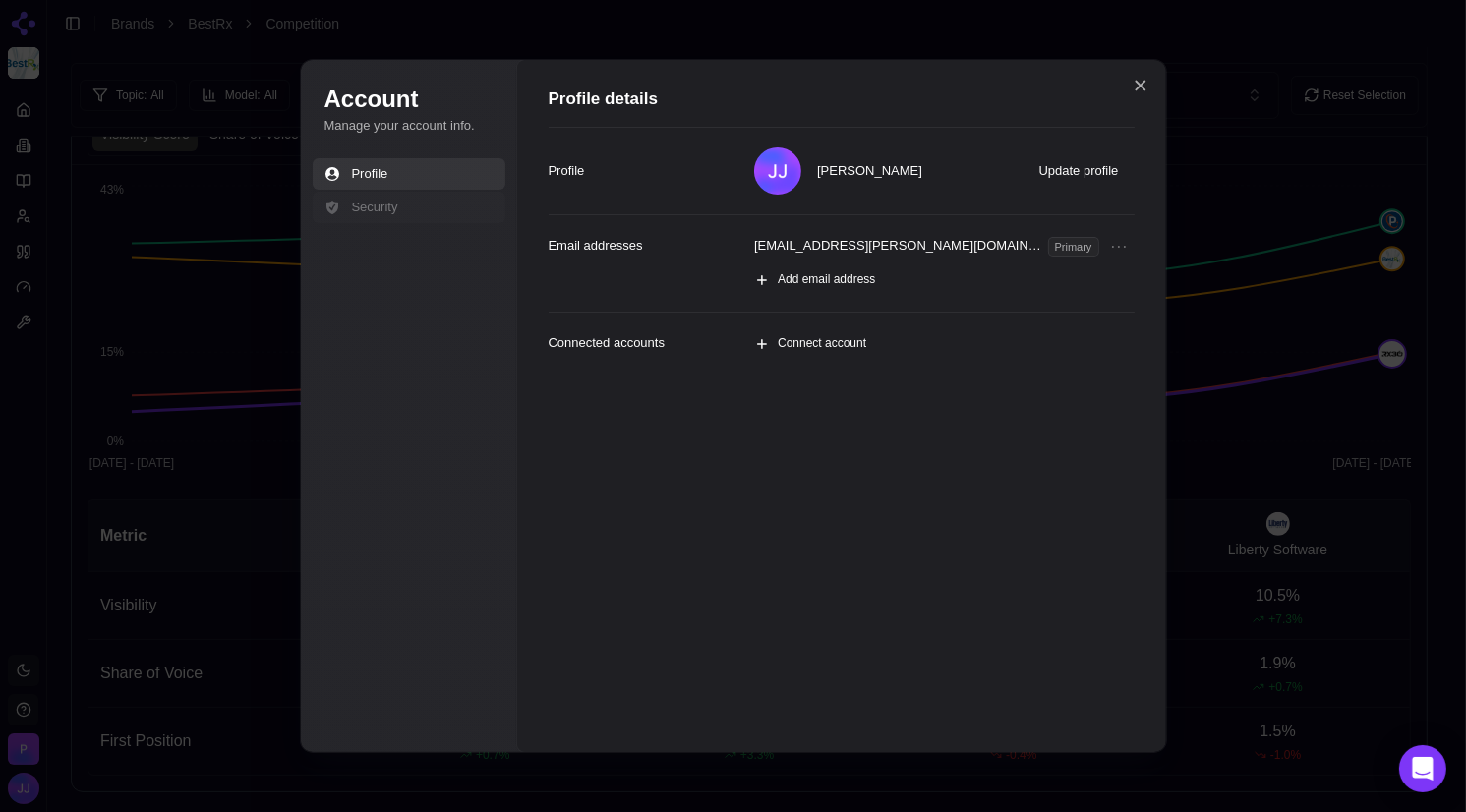 click on "Security" at bounding box center (375, 207) 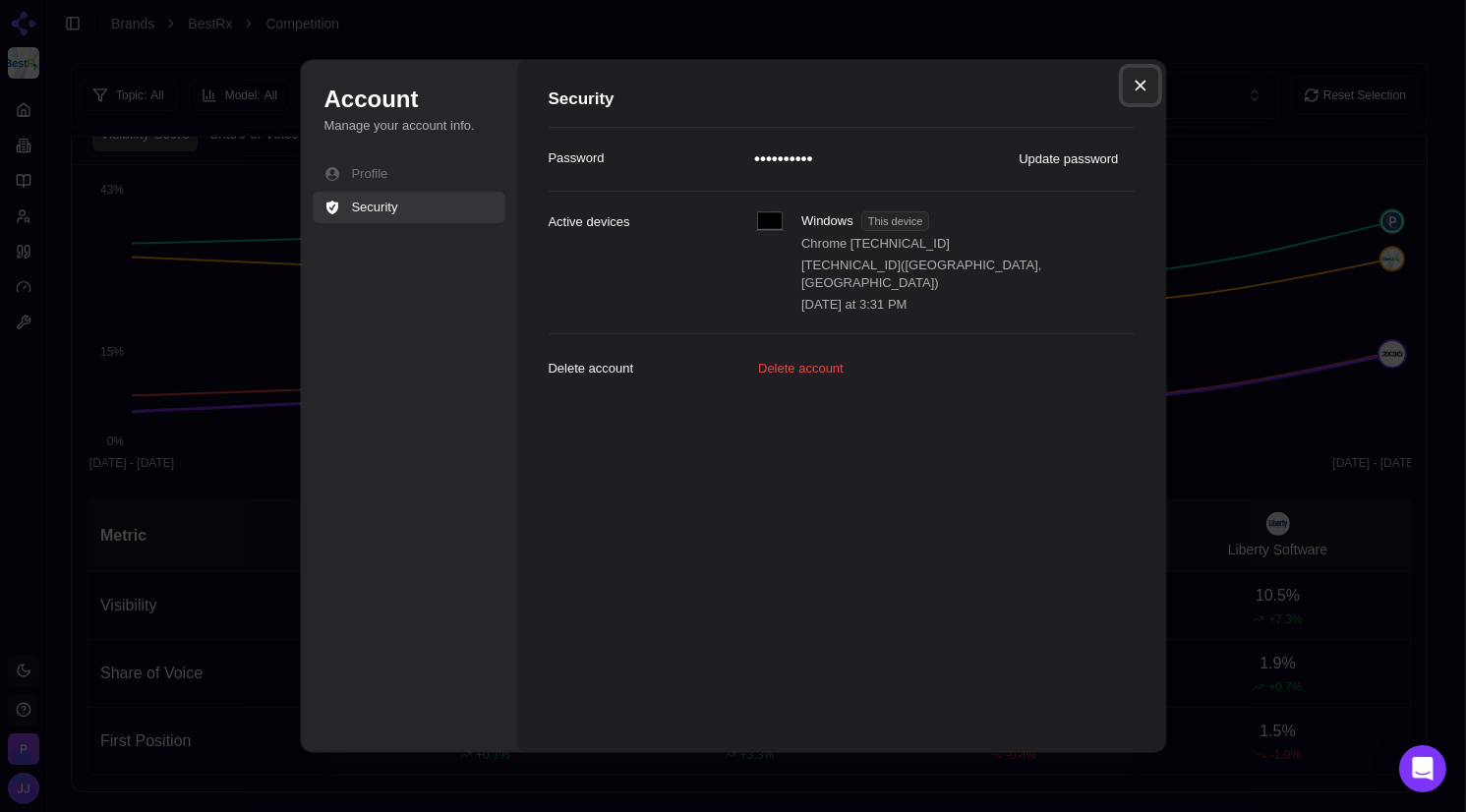 click at bounding box center (1141, 86) 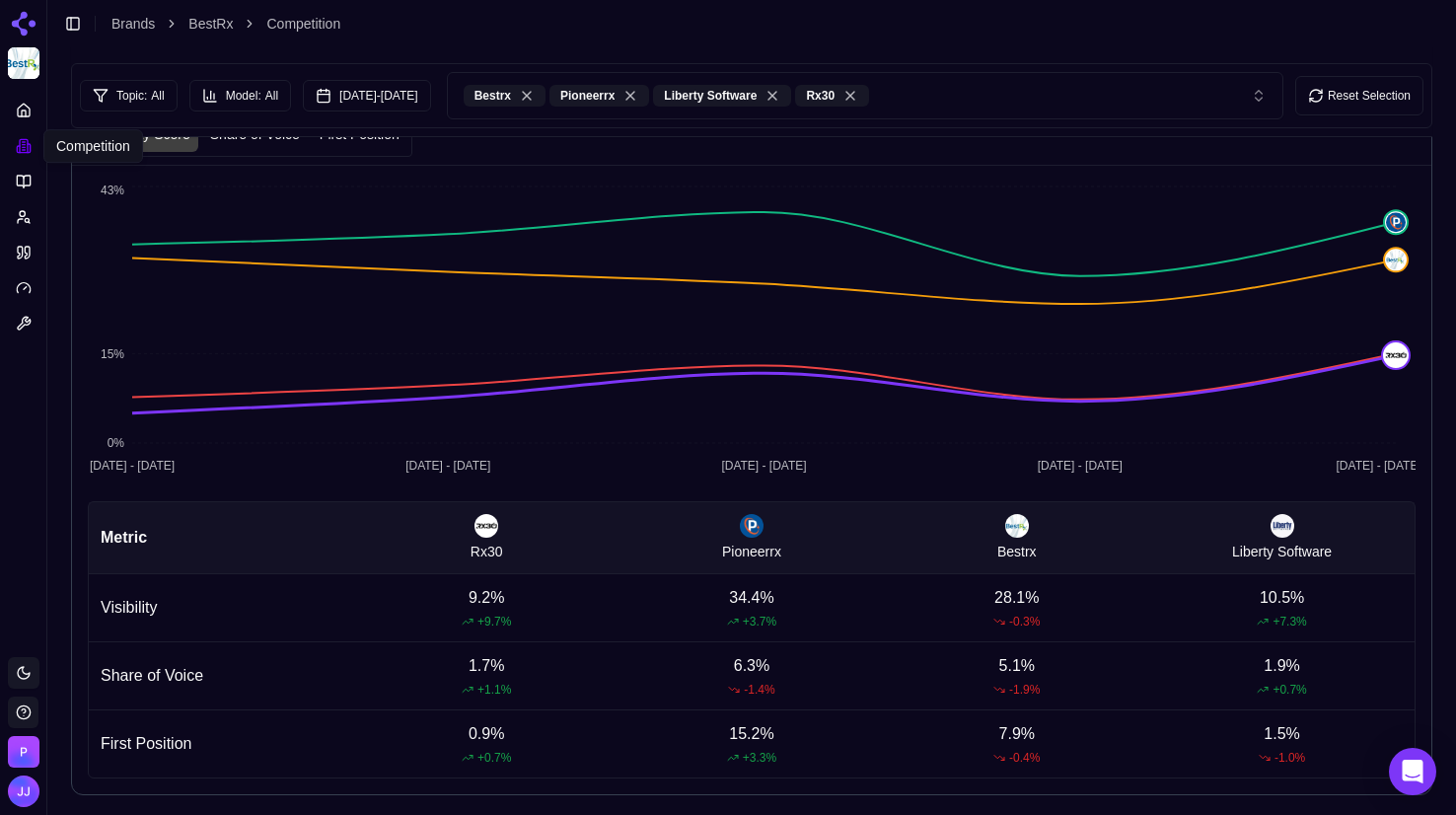 click 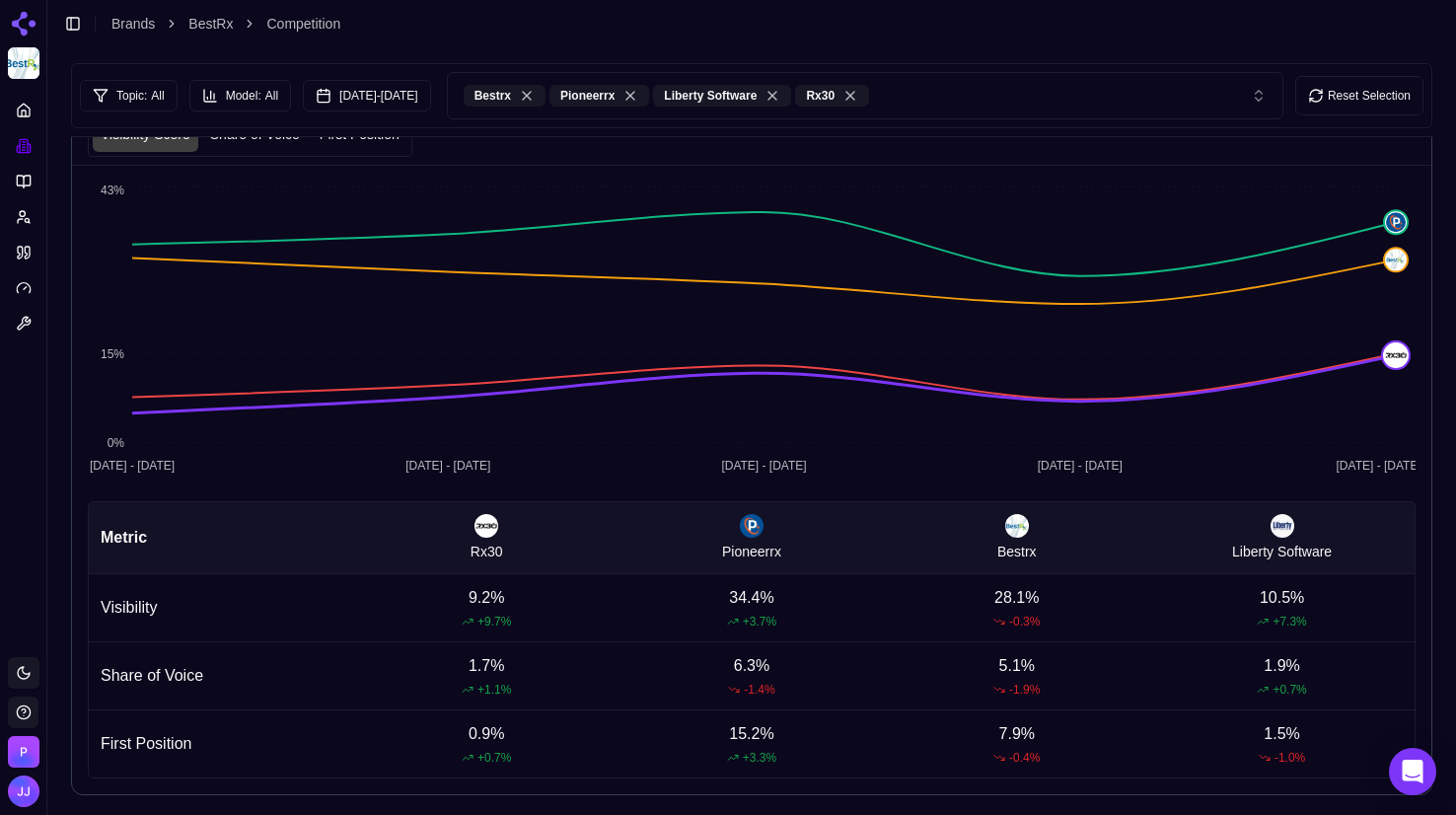 scroll, scrollTop: 0, scrollLeft: 0, axis: both 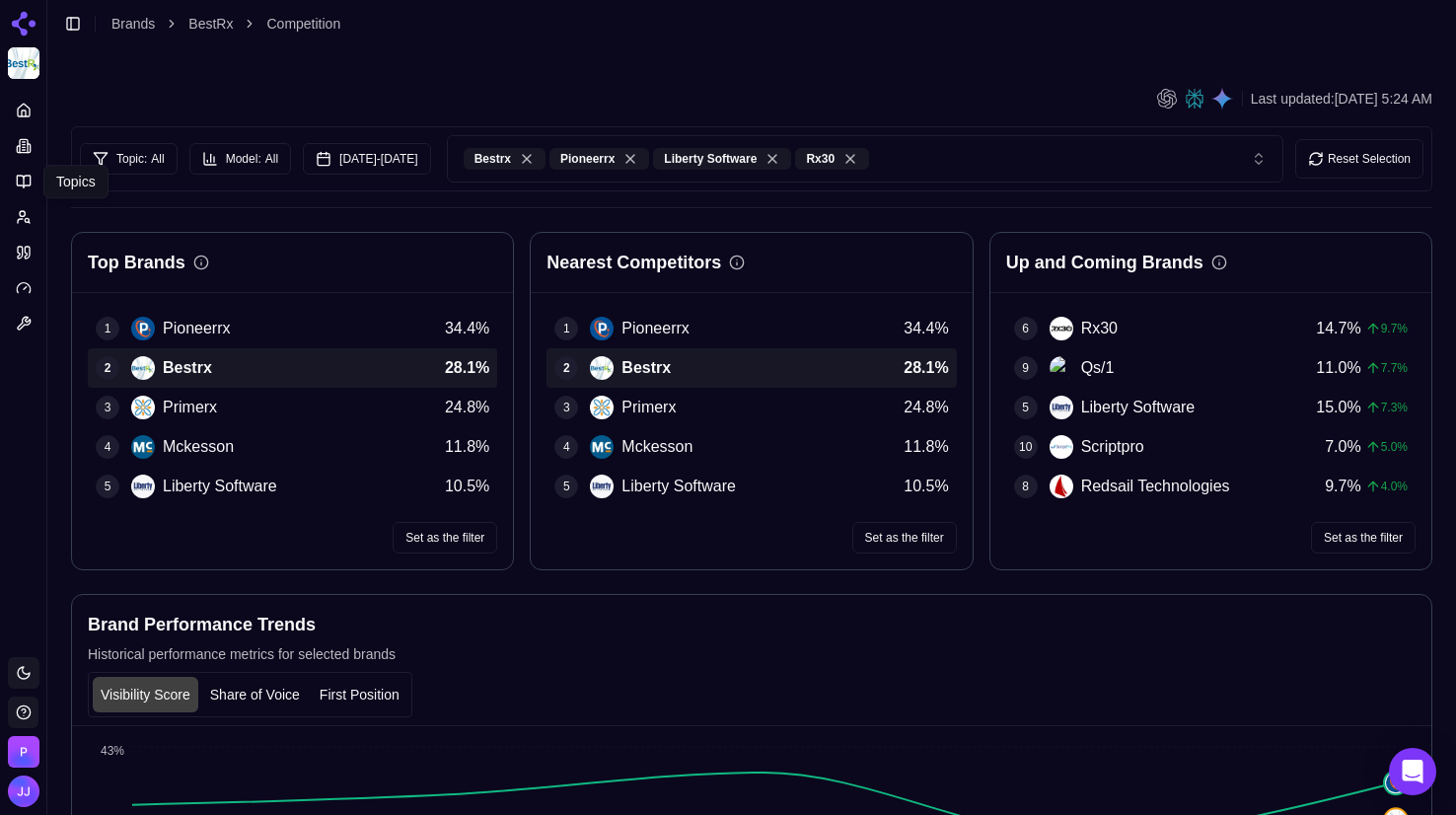 click on "Platform Topics Topics Toggle theme Perrill   Toggle Sidebar Brands BestRx Competition Last updated:  Jul 7, 2025, 5:24 AM Topic:  All Model:  All Jun 07, 2025  -  Jul 07, 2025 Bestrx Pioneerrx Liberty Software Rx30 Reset Selection Top Brands 1 Pioneerrx 34.4 % 2 Bestrx 28.1 % 3 Primerx 24.8 % 4 Mckesson 11.8 % 5 Liberty Software 10.5 % Set as the filter Nearest Competitors 1 Pioneerrx 34.4 % 2 Bestrx 28.1 % 3 Primerx 24.8 % 4 Mckesson 11.8 % 5 Liberty Software 10.5 % Set as the filter Up and Coming Brands 6 Rx30 14.7 % 9.7 % 9 Qs/1 11.0 % 7.7 % 5 Liberty Software 15.0 % 7.3 % 10 Scriptpro 7.0 % 5.0 % 8 Redsail Technologies 9.7 % 4.0 % Set as the filter Brand Performance Trends Historical performance metrics for selected brands Visibility Score Share of Voice First Position 08 Jun - 14 Jun 15 Jun - 21 Jun 22 Jun - 28 Jun 29 Jun - 05 Jul 06 Jul - 12 Jul 0% 15% 43% Metric Rx30 Pioneerrx Bestrx Liberty Software Visibility 9.2 % + 9.7 % 34.4 % + 3.7 % 28.1 % -0.3 % 10.5 % + 7.3 % Share of Voice 1.7 %" at bounding box center (728, 690) 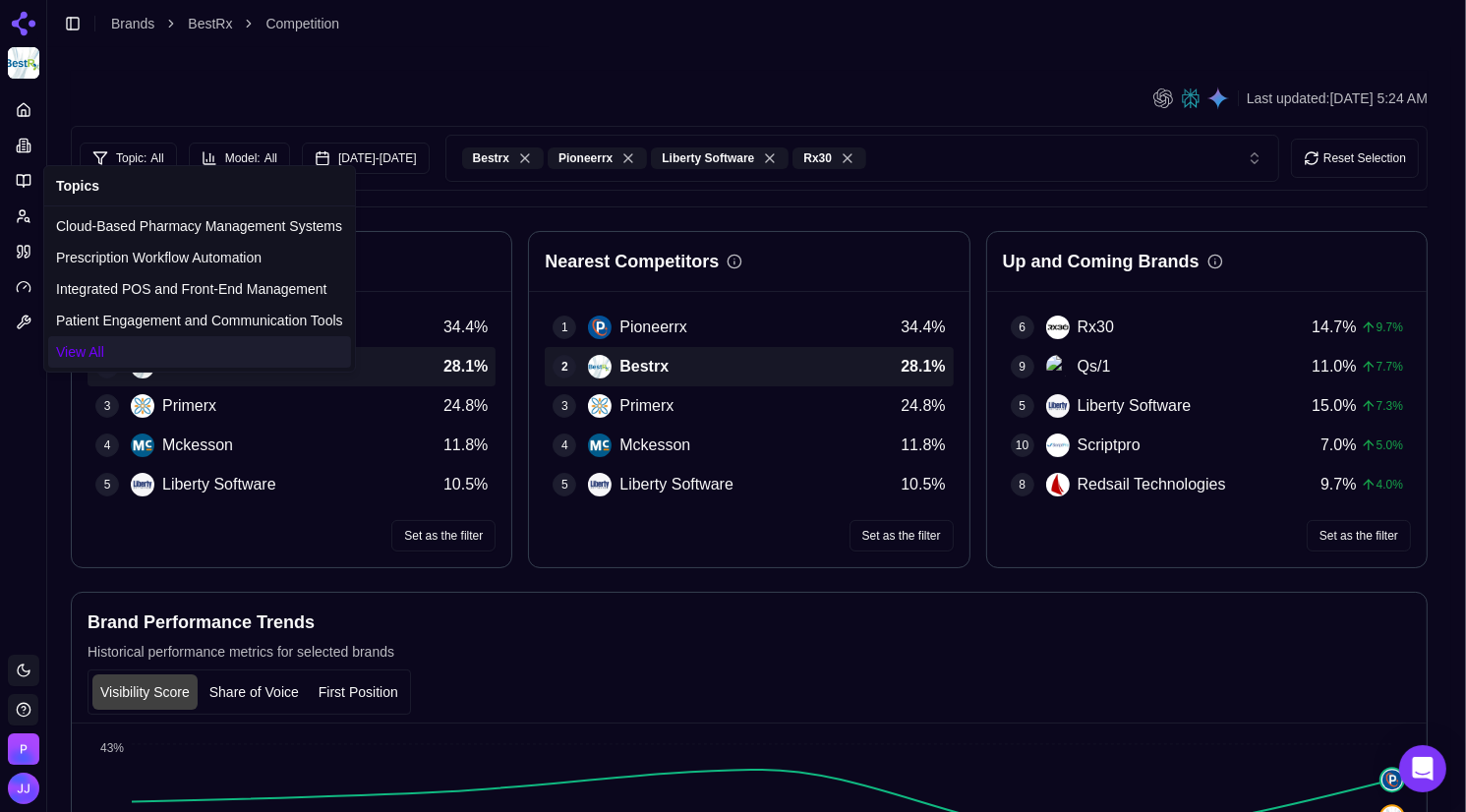 click on "View All" at bounding box center (80, 352) 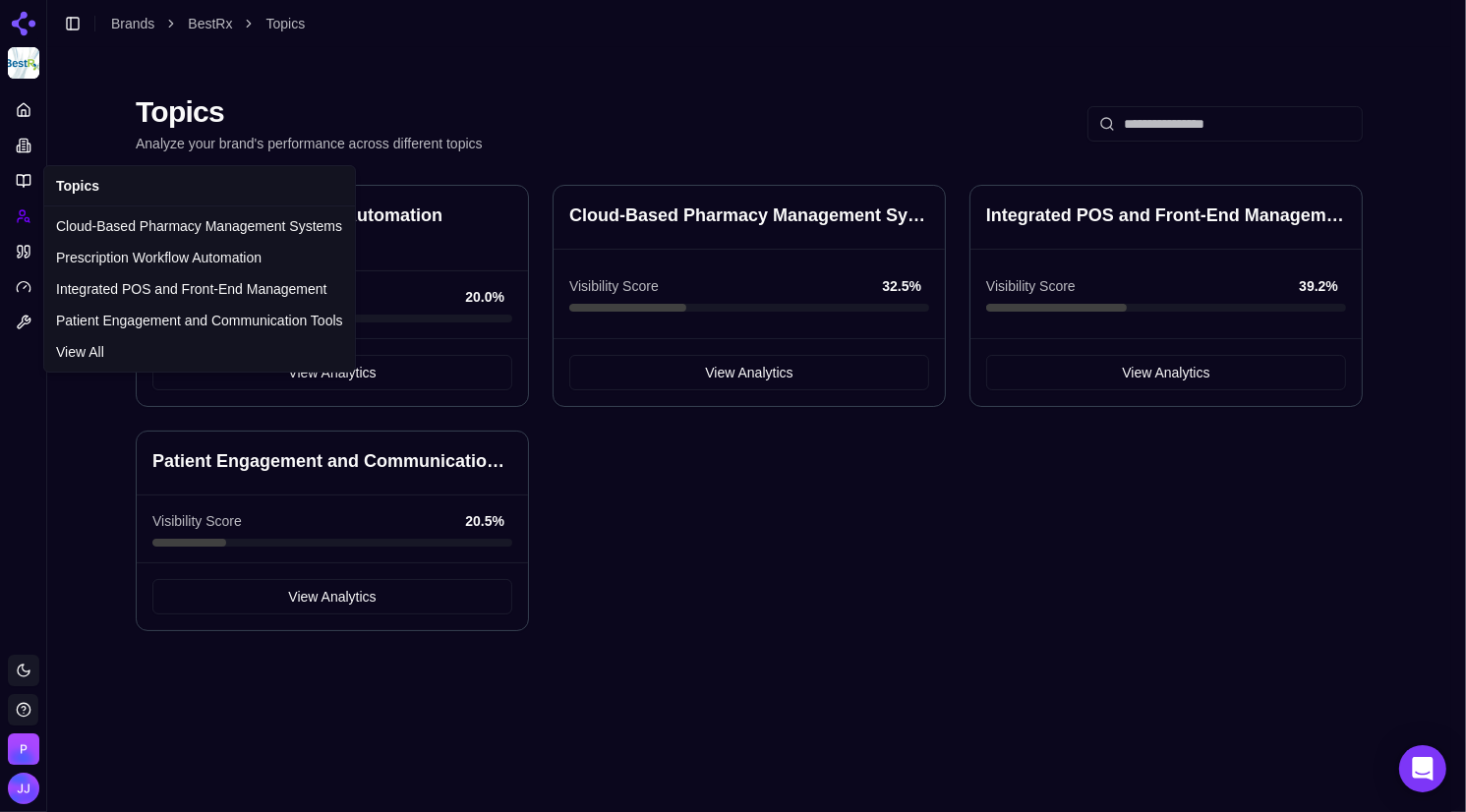 click on "Platform Toggle theme Perrill   Toggle Sidebar Brands BestRx Topics Topics Analyze your brand's performance across different topics Prescription Workflow Automation Top Performer Visibility Score 20.0 % View Analytics Cloud-Based Pharmacy Management Systems Visibility Score 32.5 % View Analytics Integrated POS and Front-End Management Visibility Score 39.2 % View Analytics Patient Engagement and Communication Tools Visibility Score 20.5 % View Analytics 08 Jun - 14 Jun Topics Cloud-Based Pharmacy Management Systems Prescription Workflow Automation Integrated POS and Front-End Management Patient Engagement and Communication Tools View All" at bounding box center (733, 406) 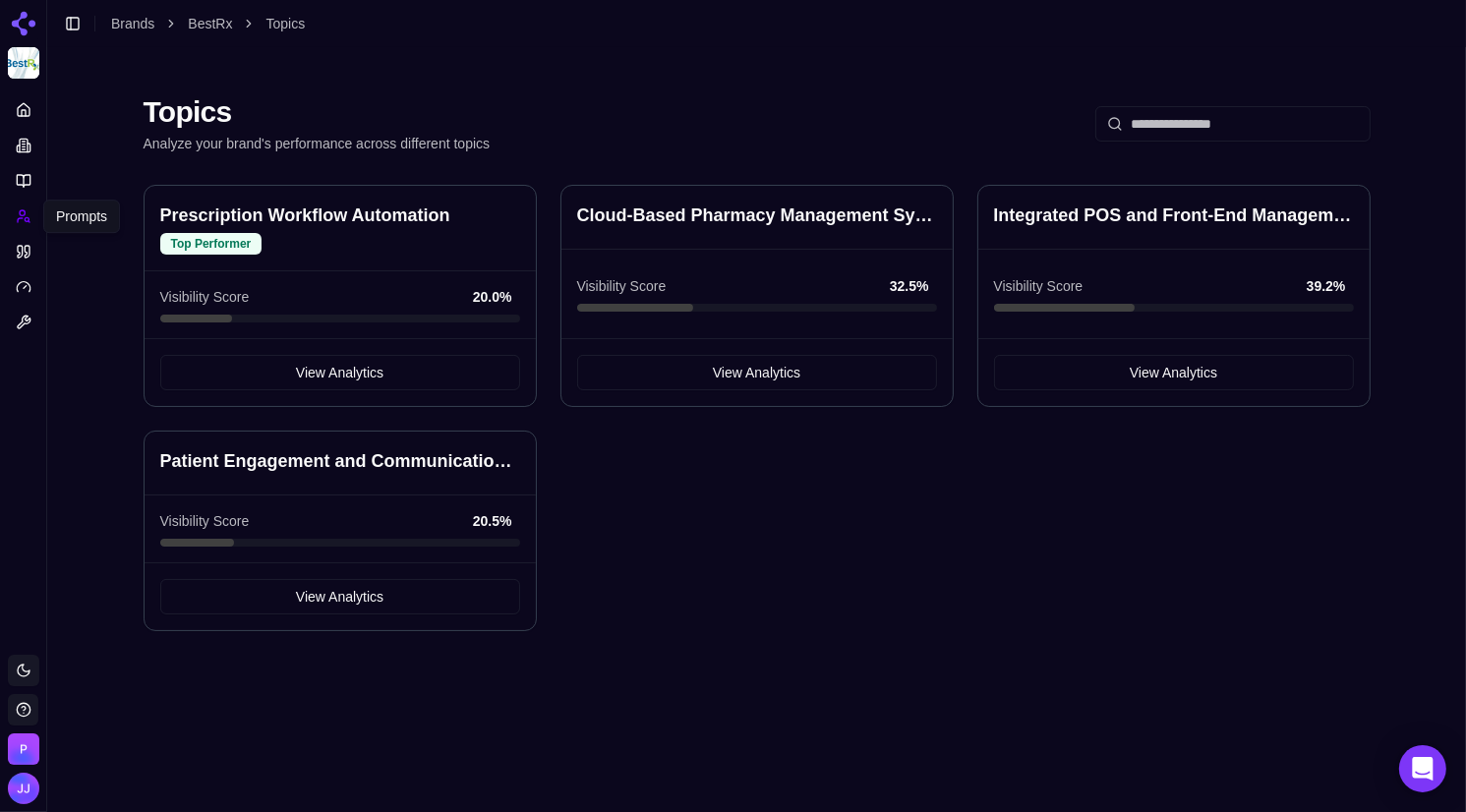 click 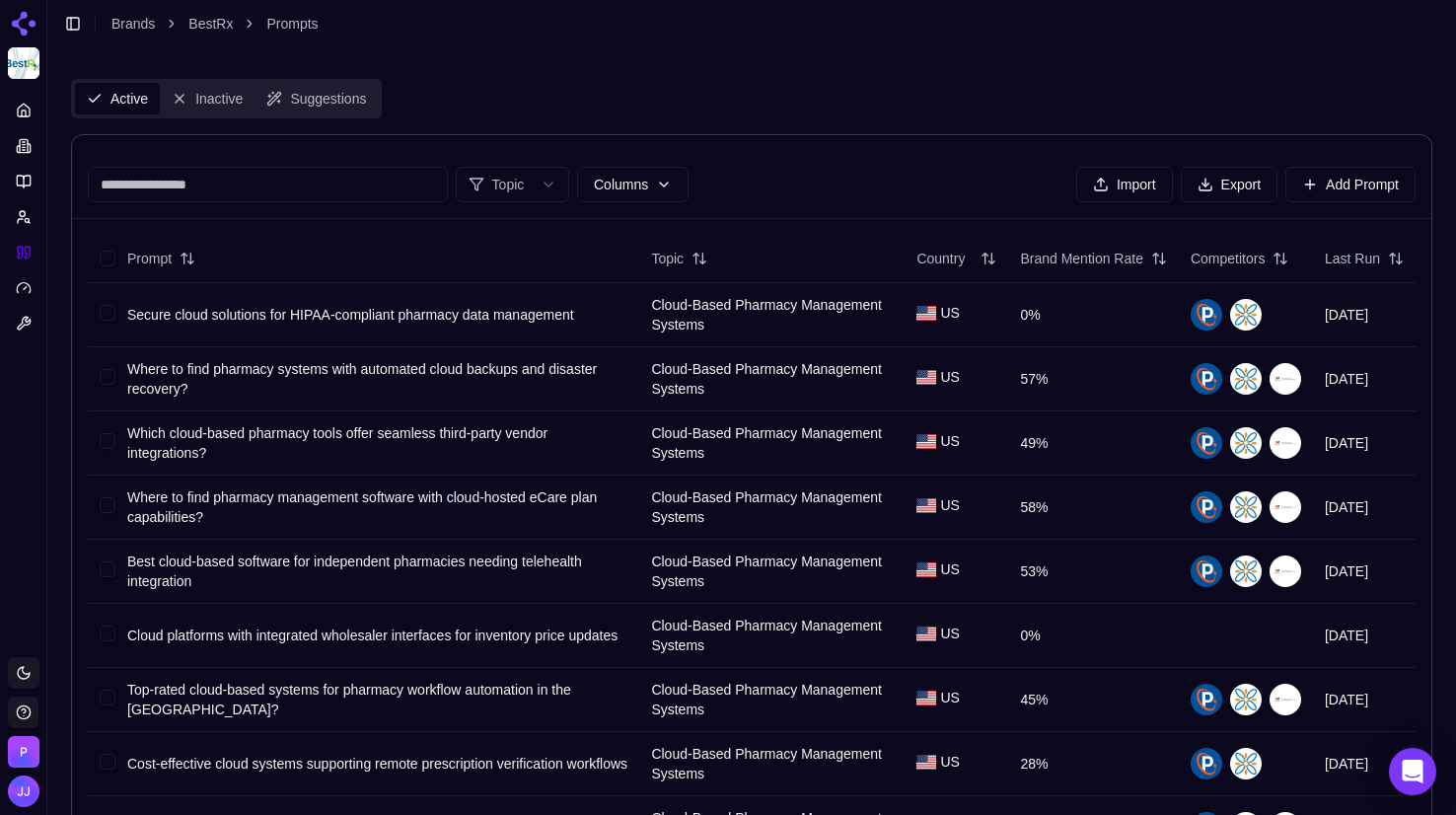 click 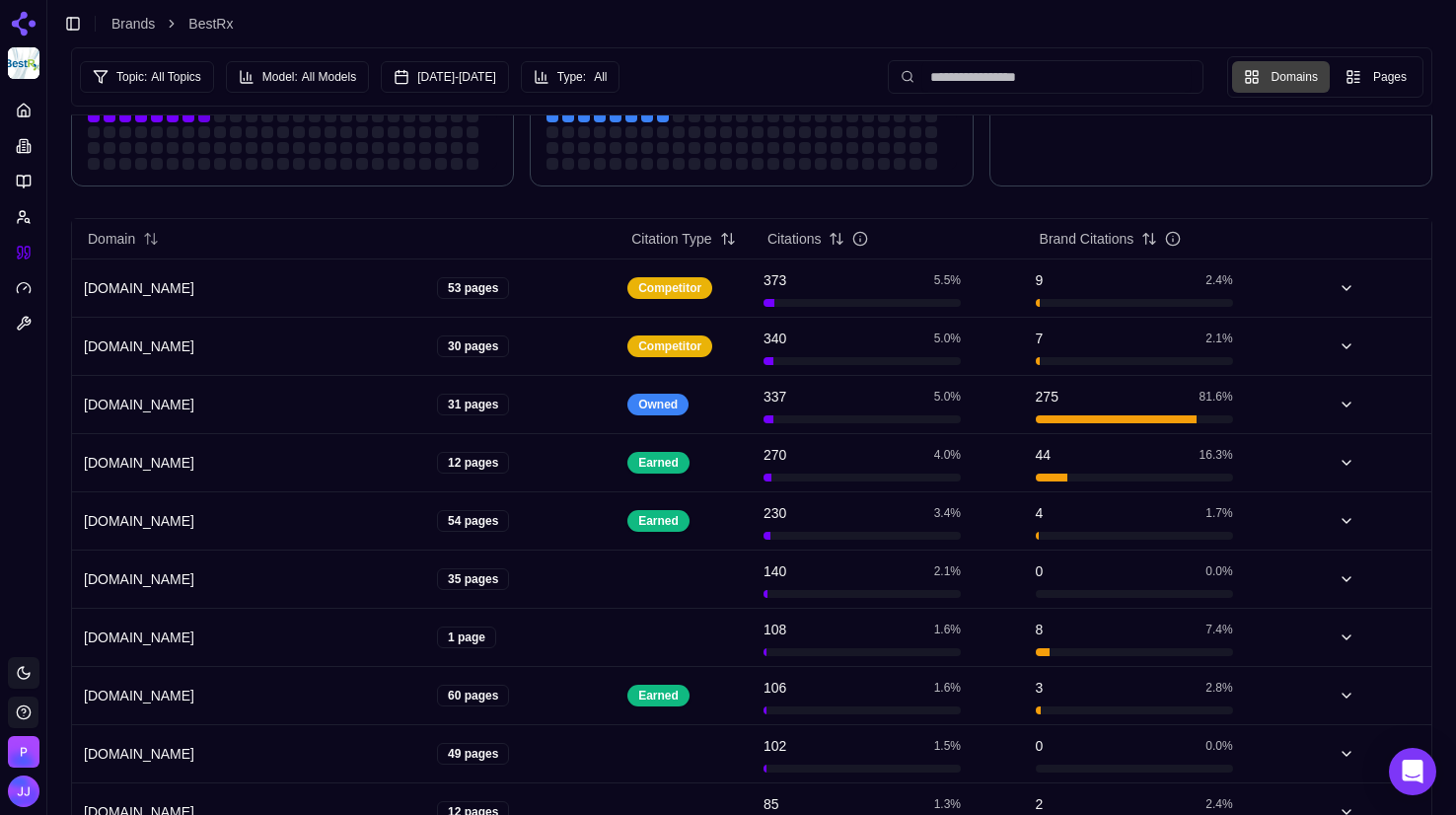 scroll, scrollTop: 310, scrollLeft: 0, axis: vertical 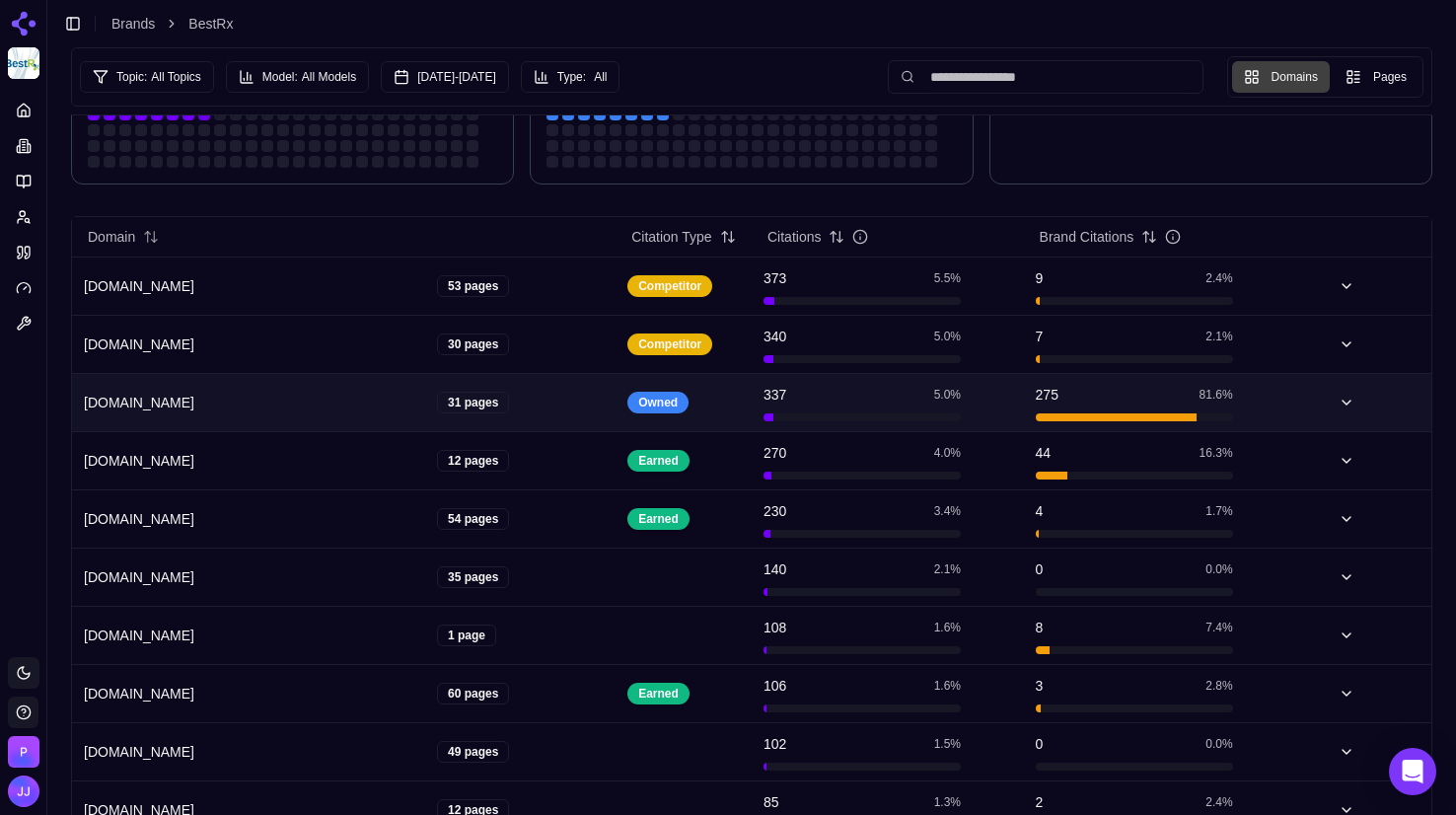 click on "31   pages" at bounding box center (473, 403) 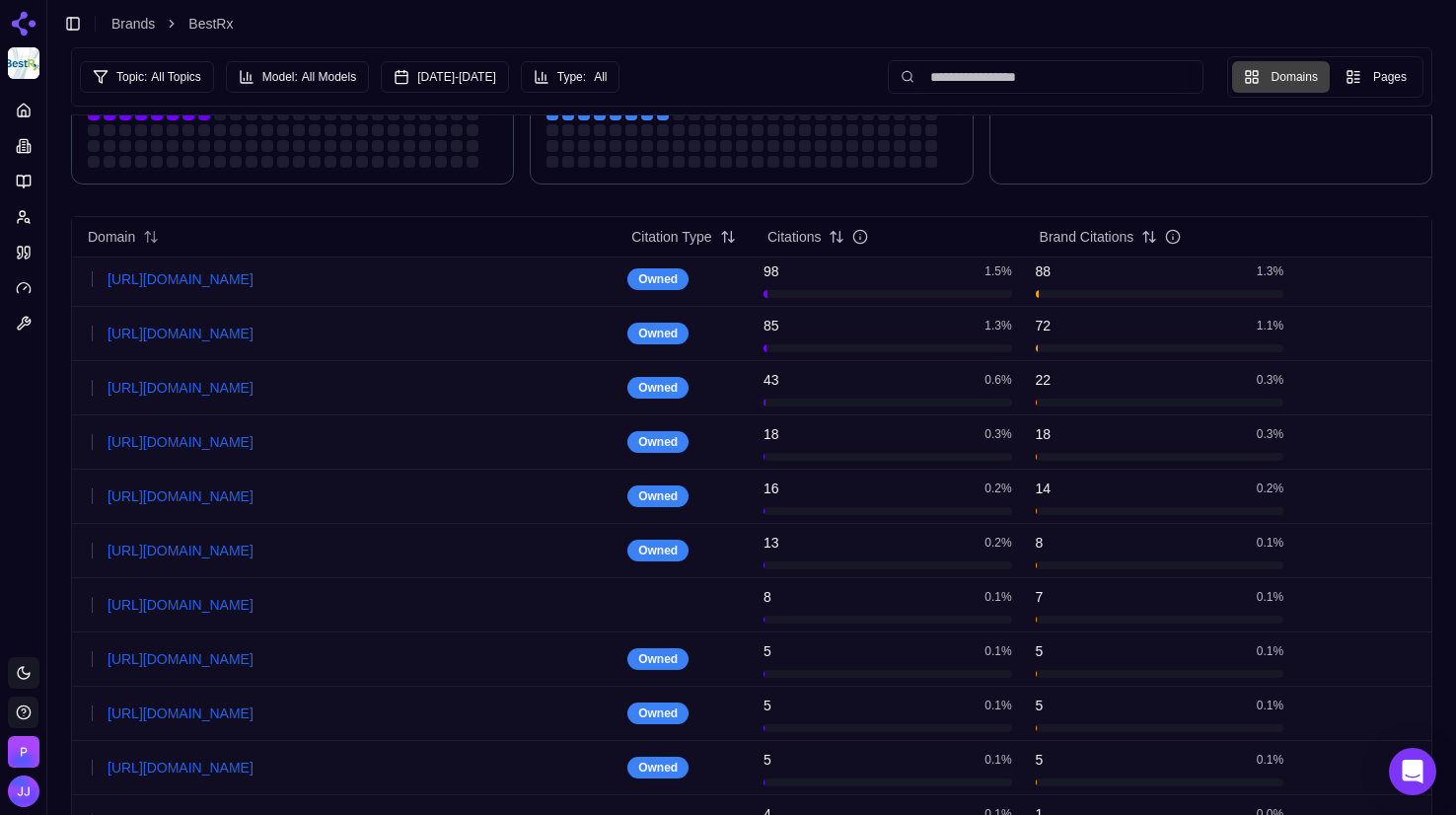 scroll, scrollTop: 0, scrollLeft: 0, axis: both 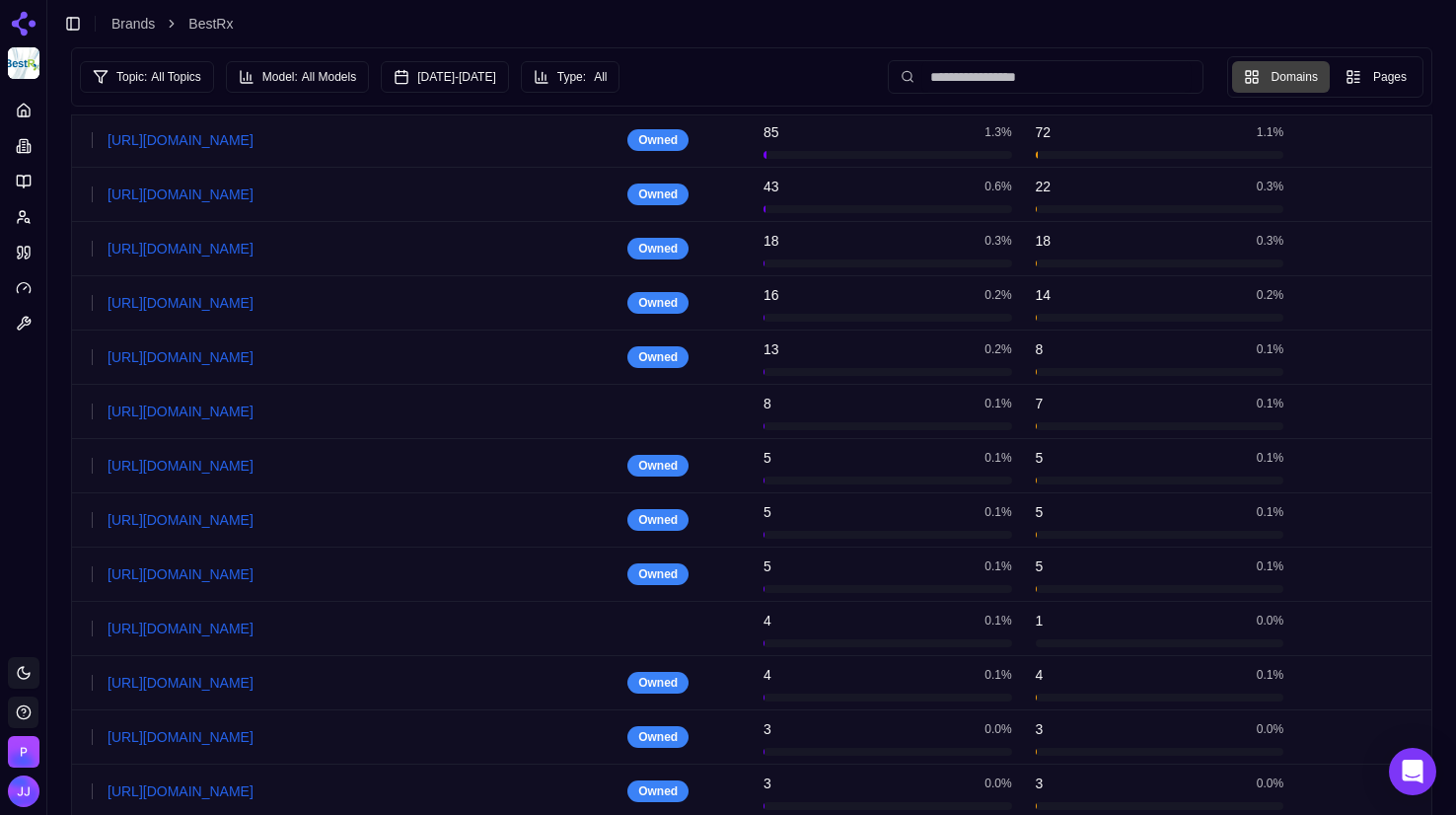 click on "16 0.2 %" at bounding box center (888, 295) 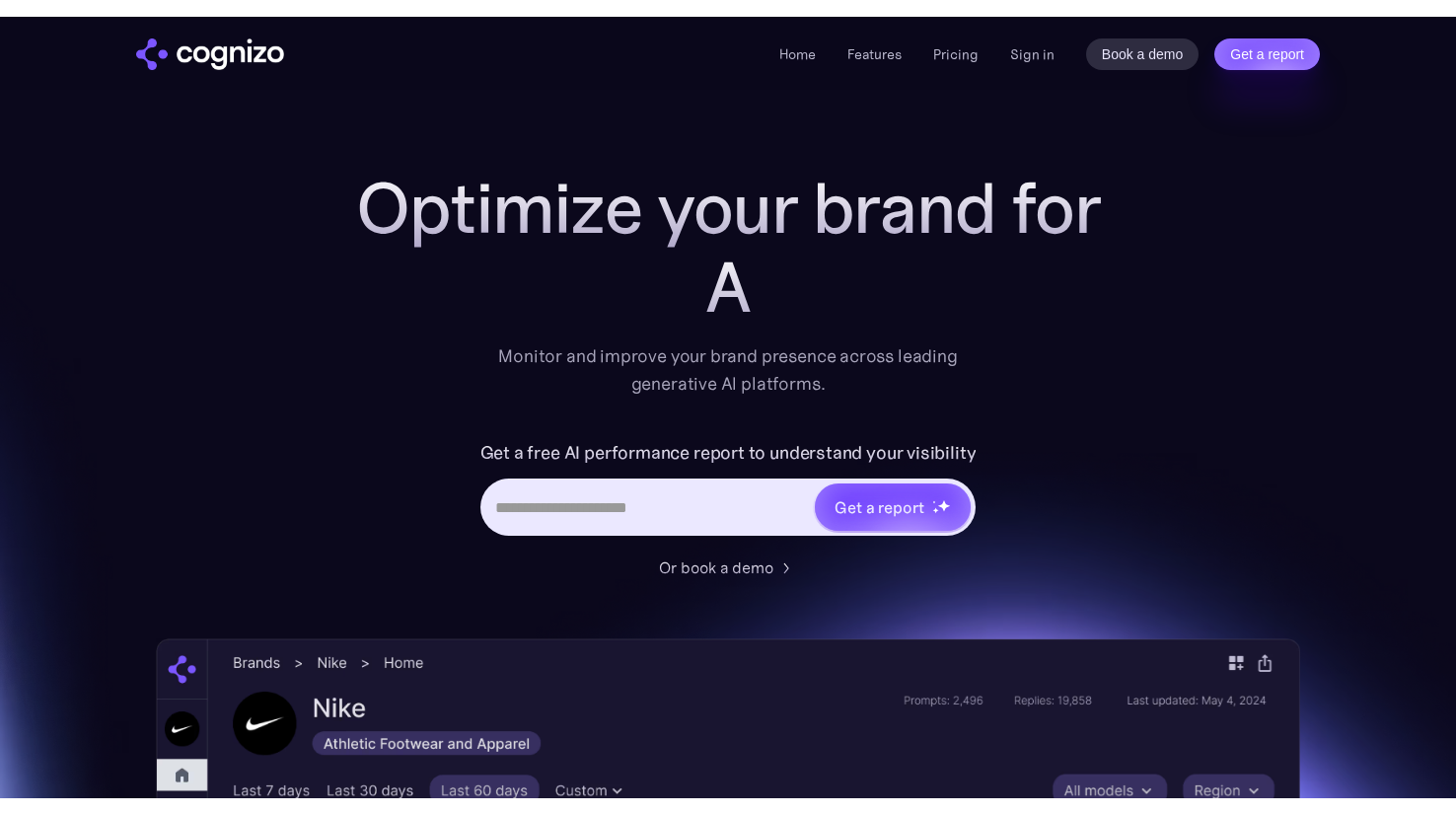scroll, scrollTop: 0, scrollLeft: 0, axis: both 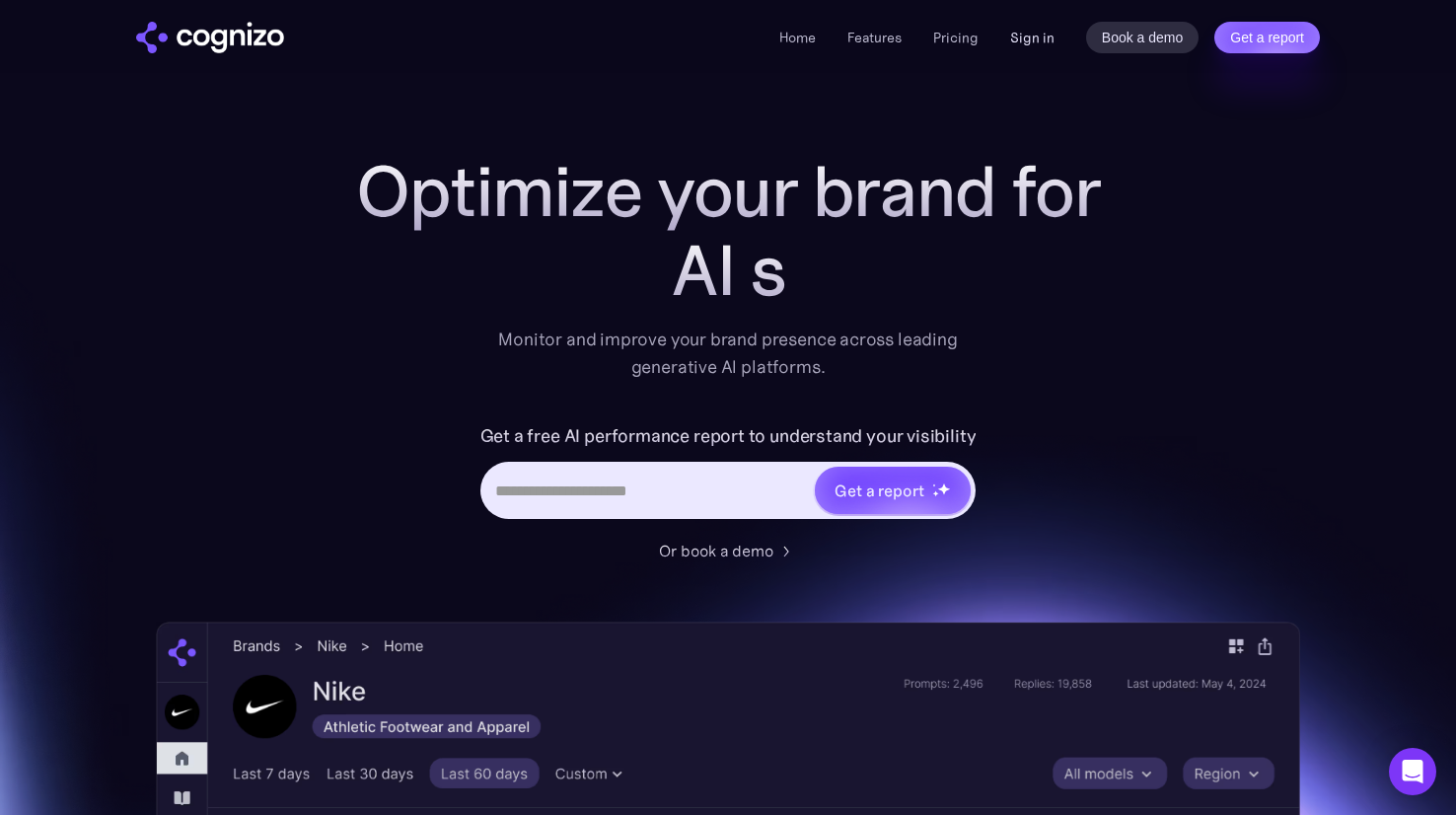 click on "Sign in" at bounding box center (1032, 37) 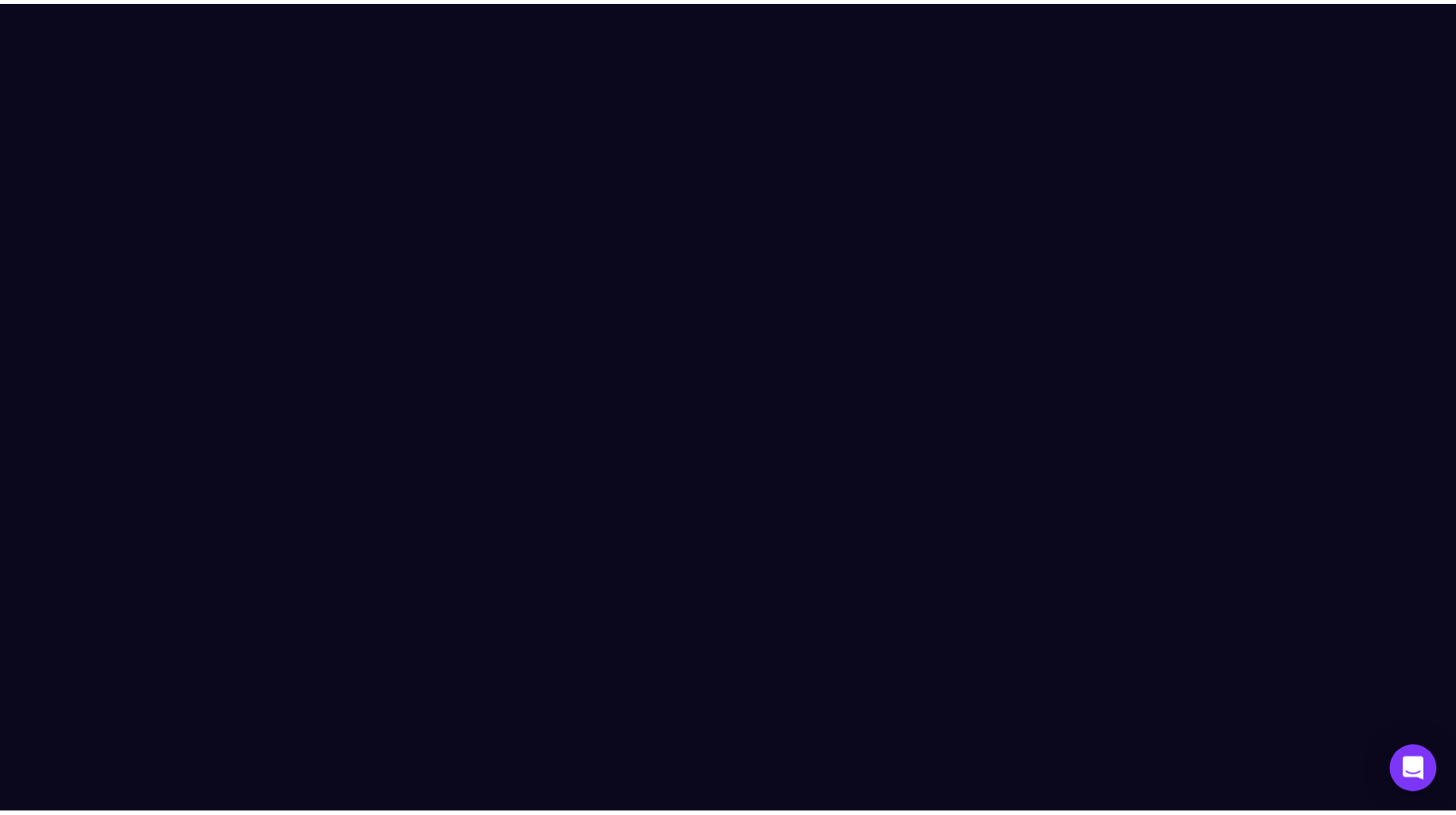 scroll, scrollTop: 0, scrollLeft: 0, axis: both 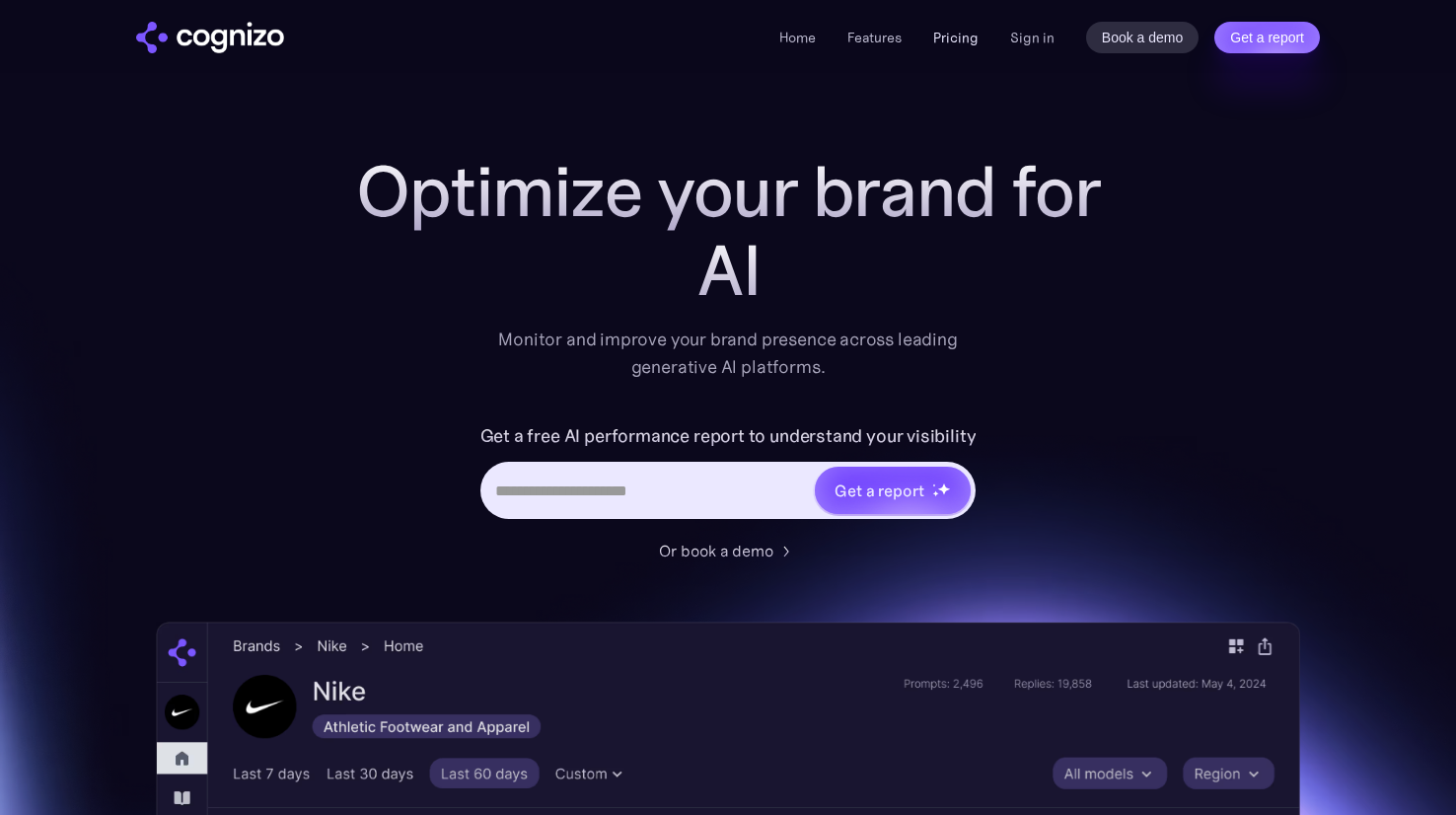 click on "Pricing" at bounding box center [956, 37] 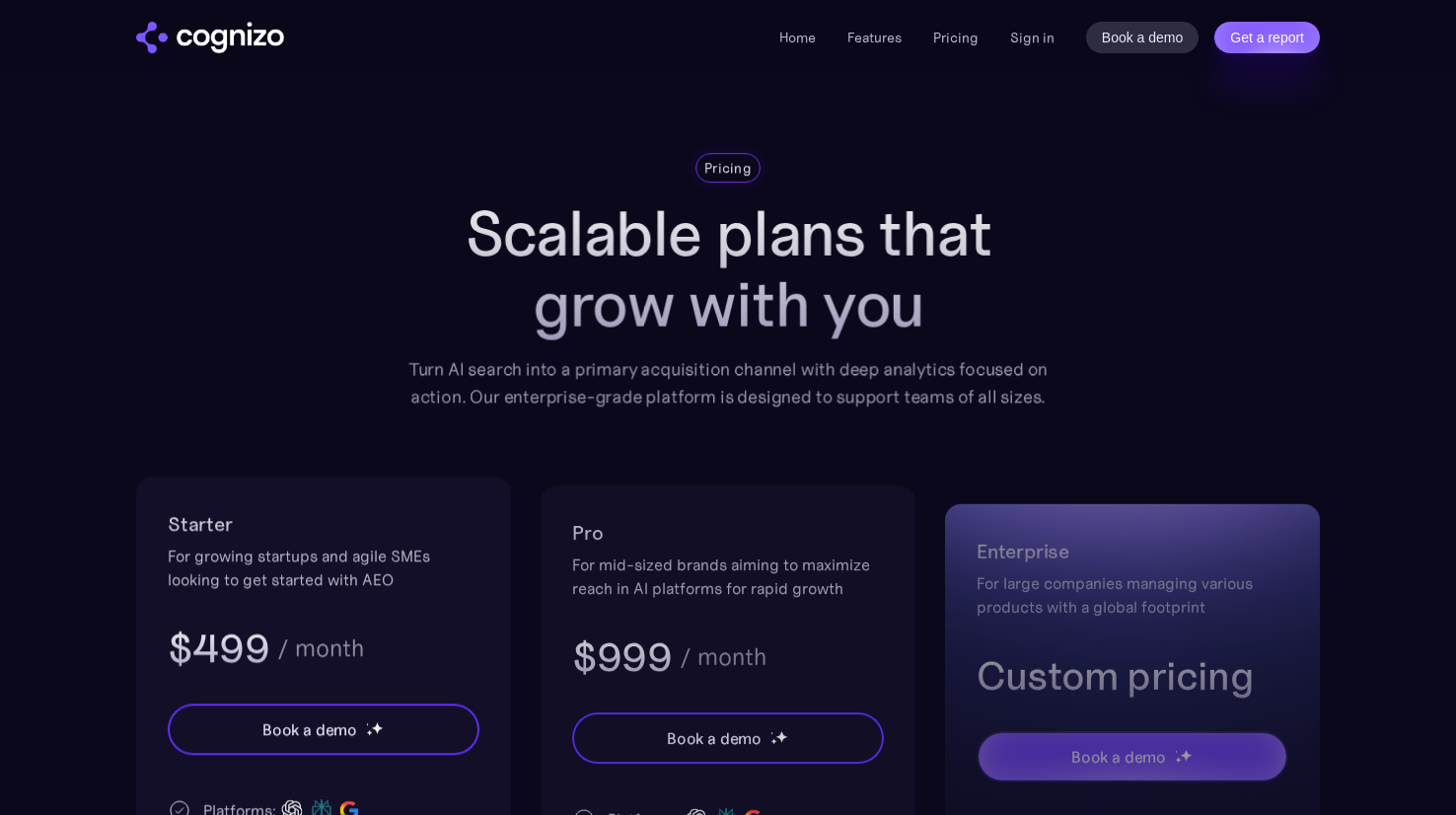 scroll, scrollTop: 0, scrollLeft: 0, axis: both 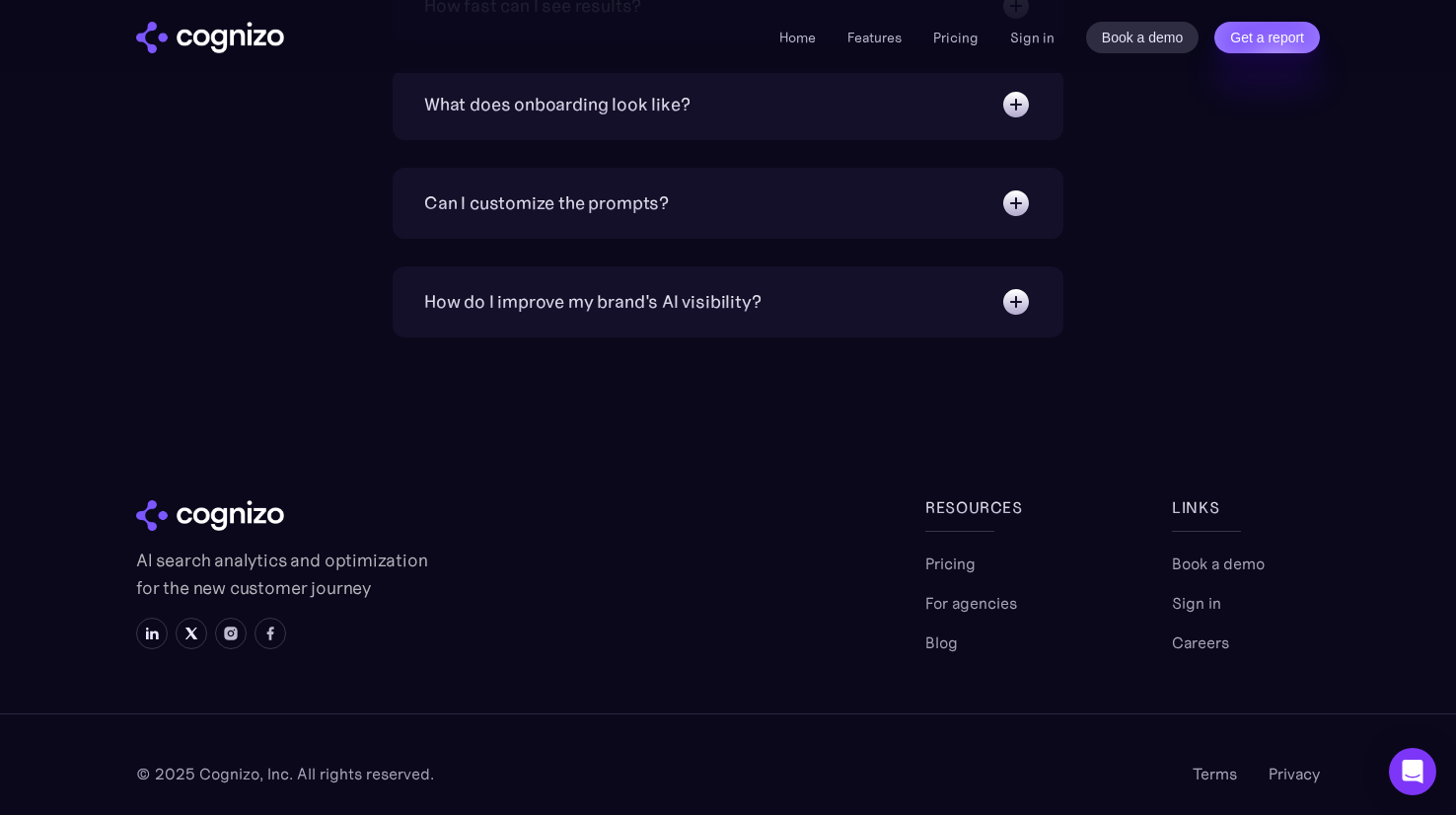 click on "How do I improve my brand's AI visibility?" at bounding box center [728, 302] 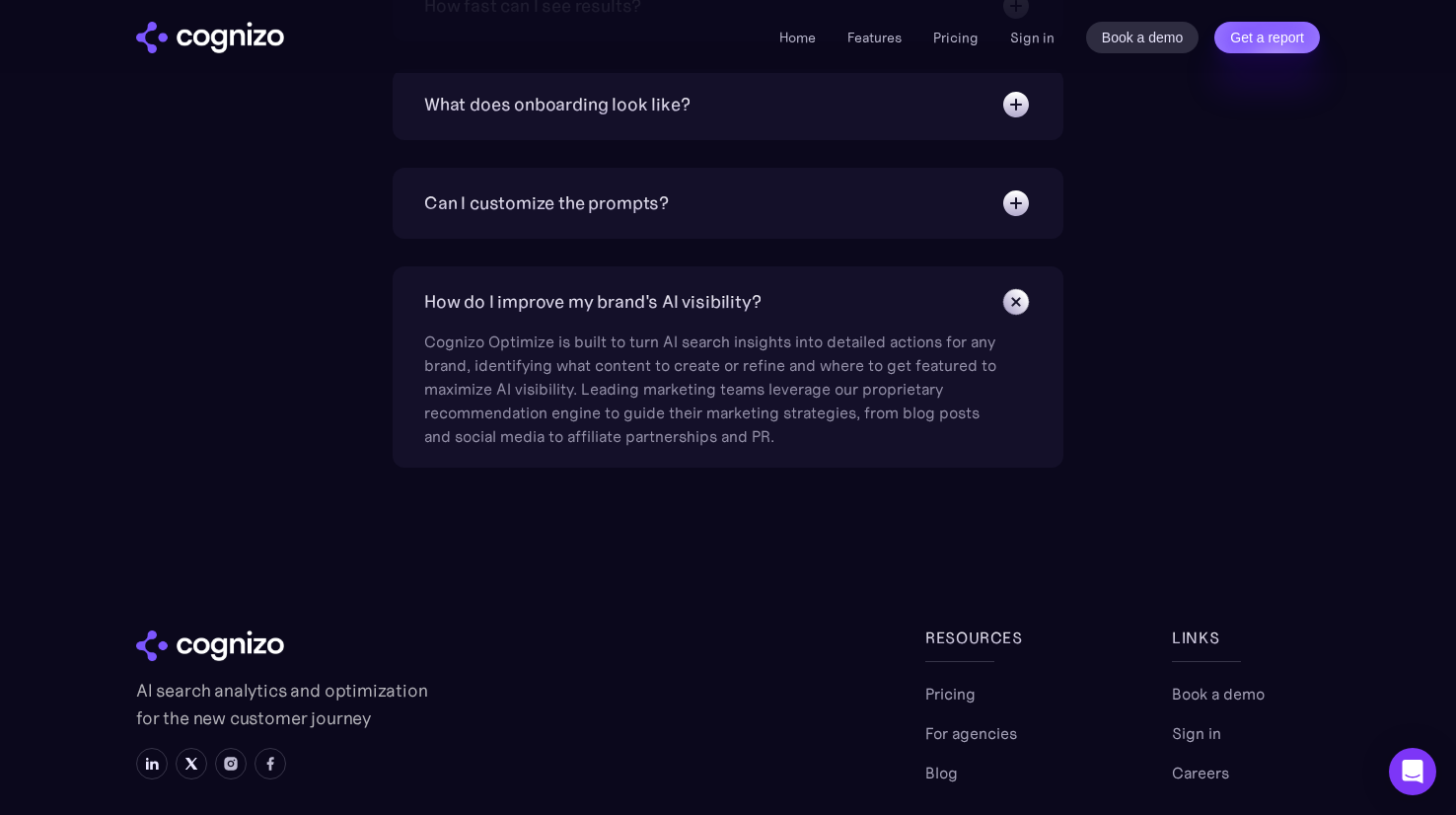 scroll, scrollTop: 4567, scrollLeft: 0, axis: vertical 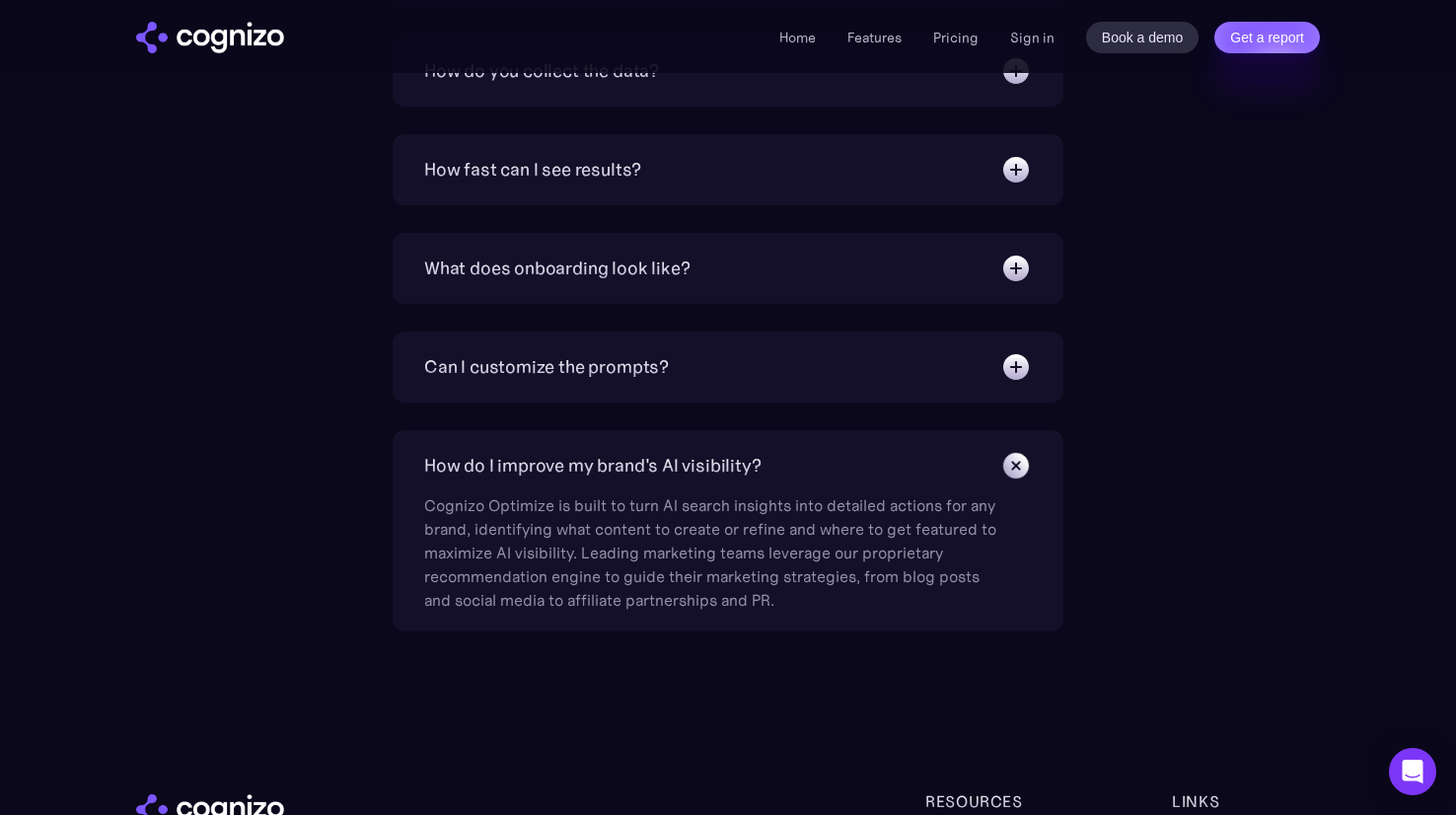 click on "Can I customize the prompts?" at bounding box center (728, 367) 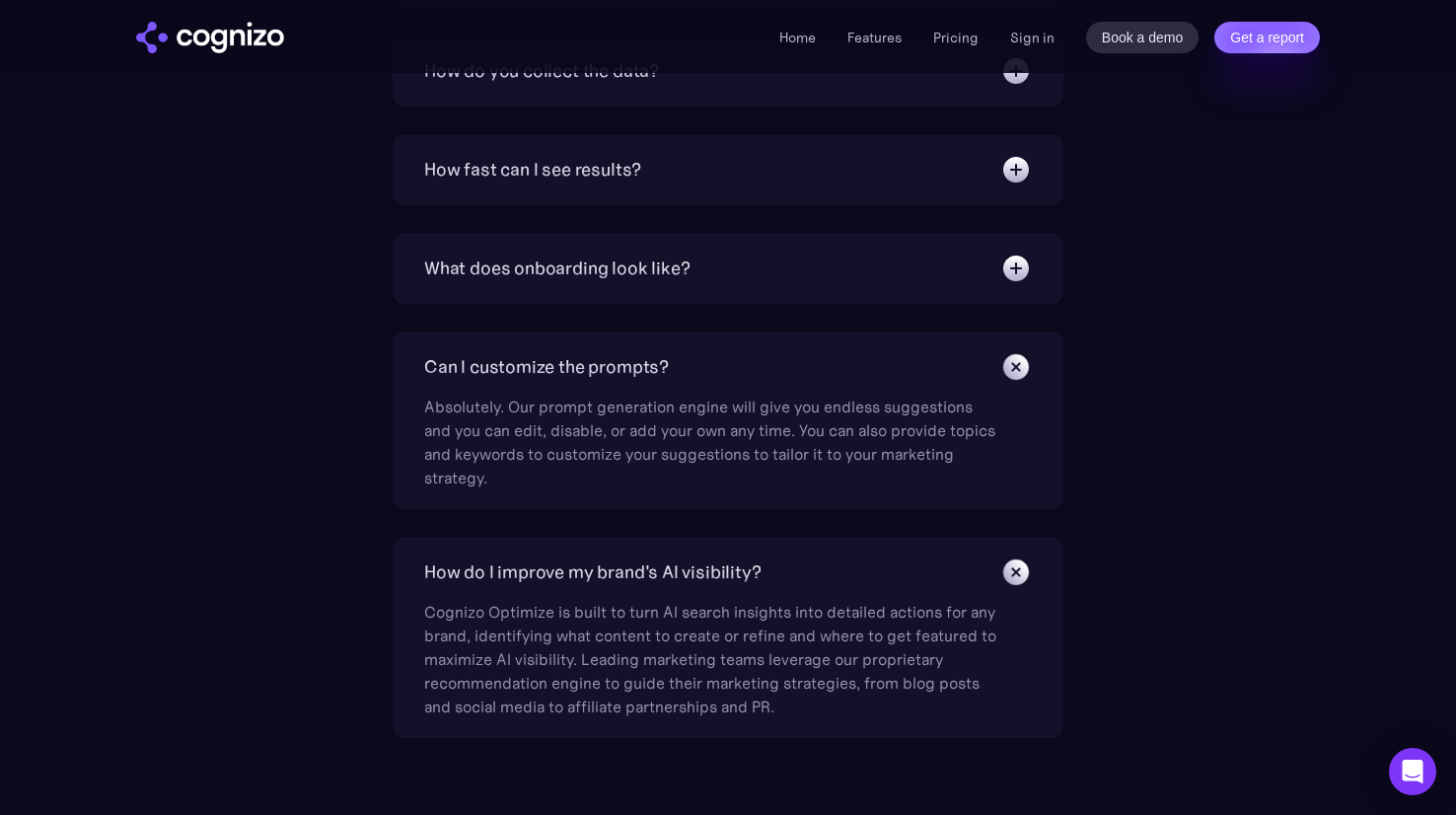 click on "What does onboarding look like?" at bounding box center (728, 268) 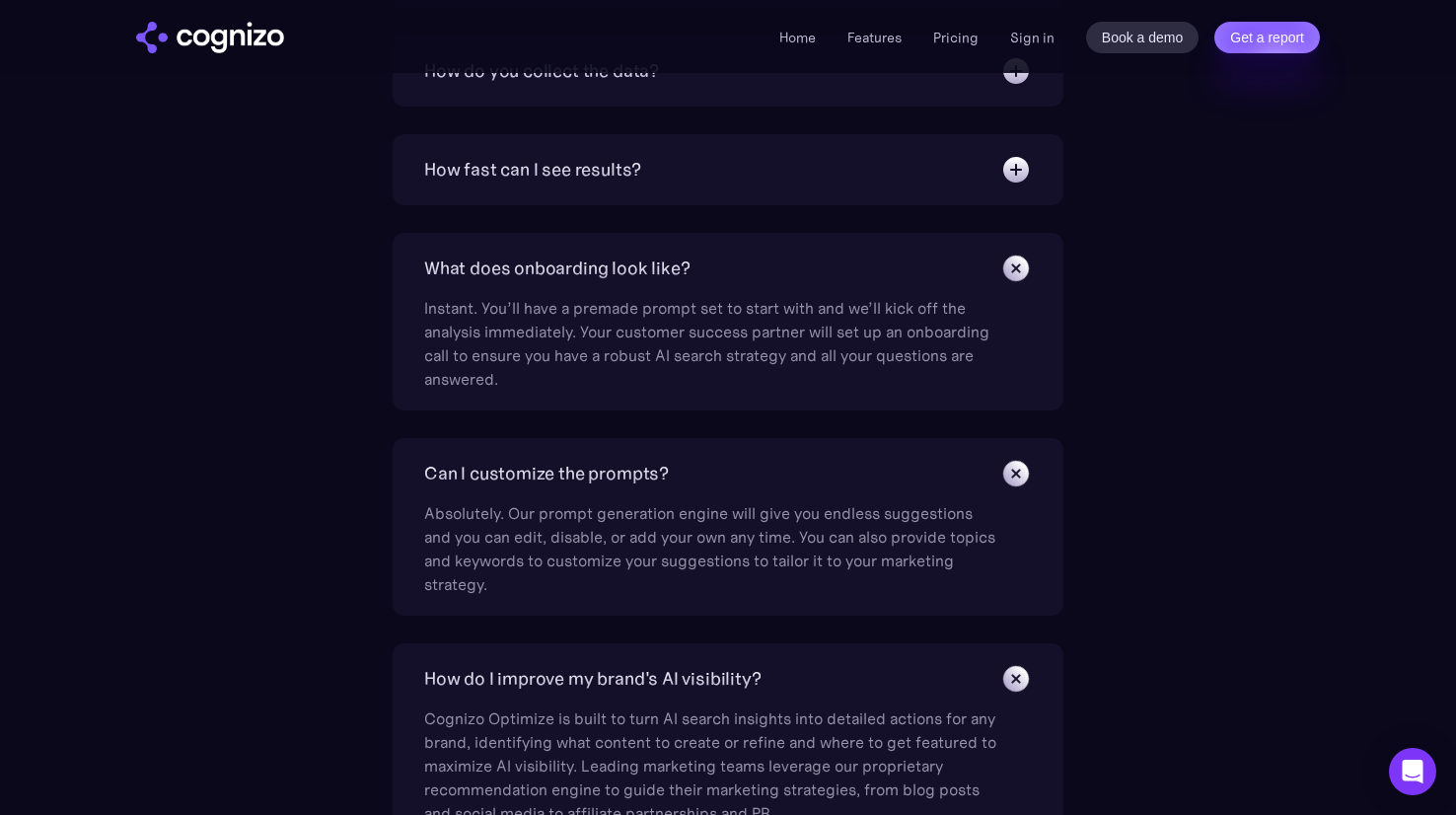 click on "How fast can I see results?" at bounding box center [728, 170] 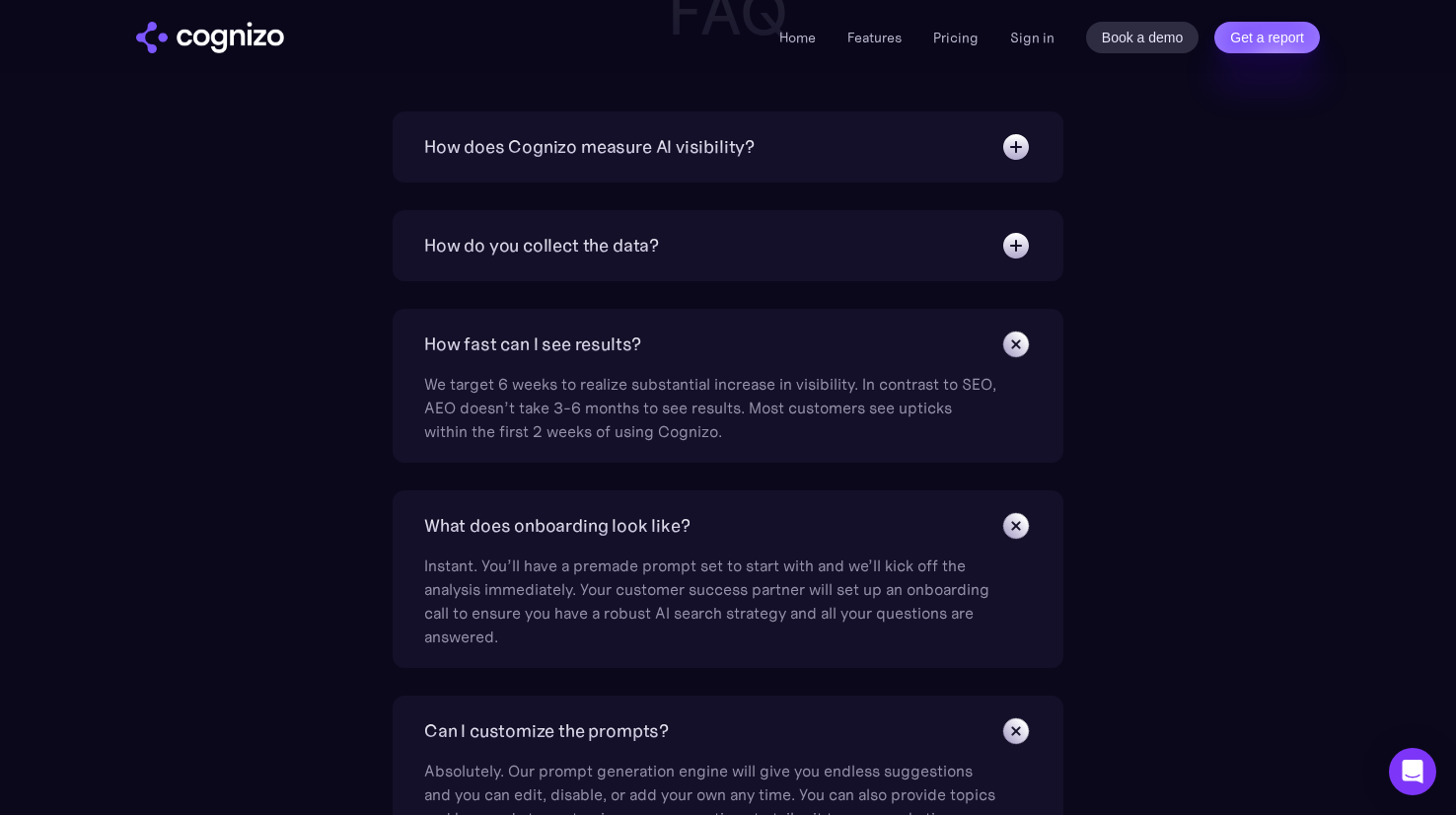 scroll, scrollTop: 4392, scrollLeft: 0, axis: vertical 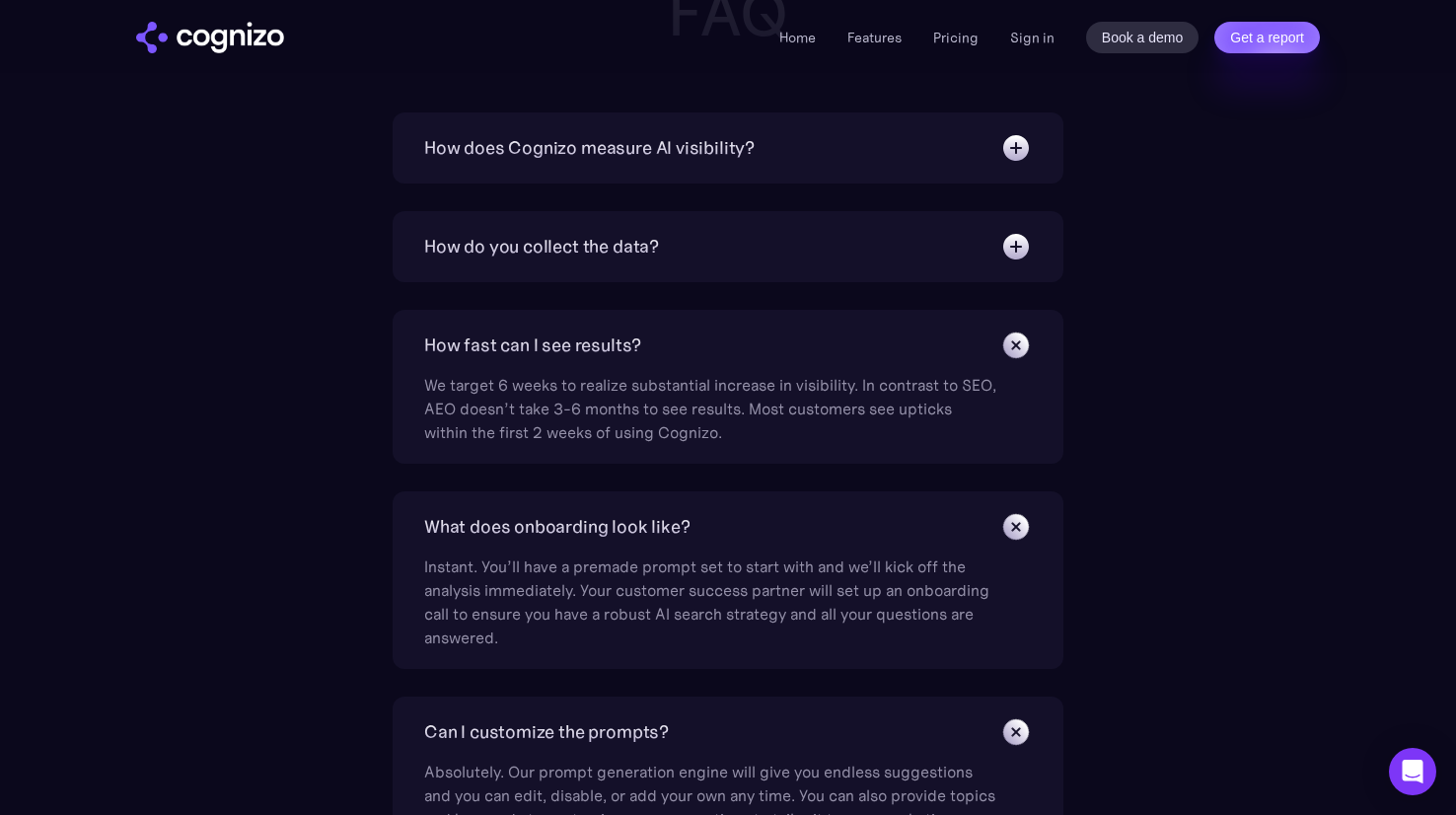 click at bounding box center (1016, 247) 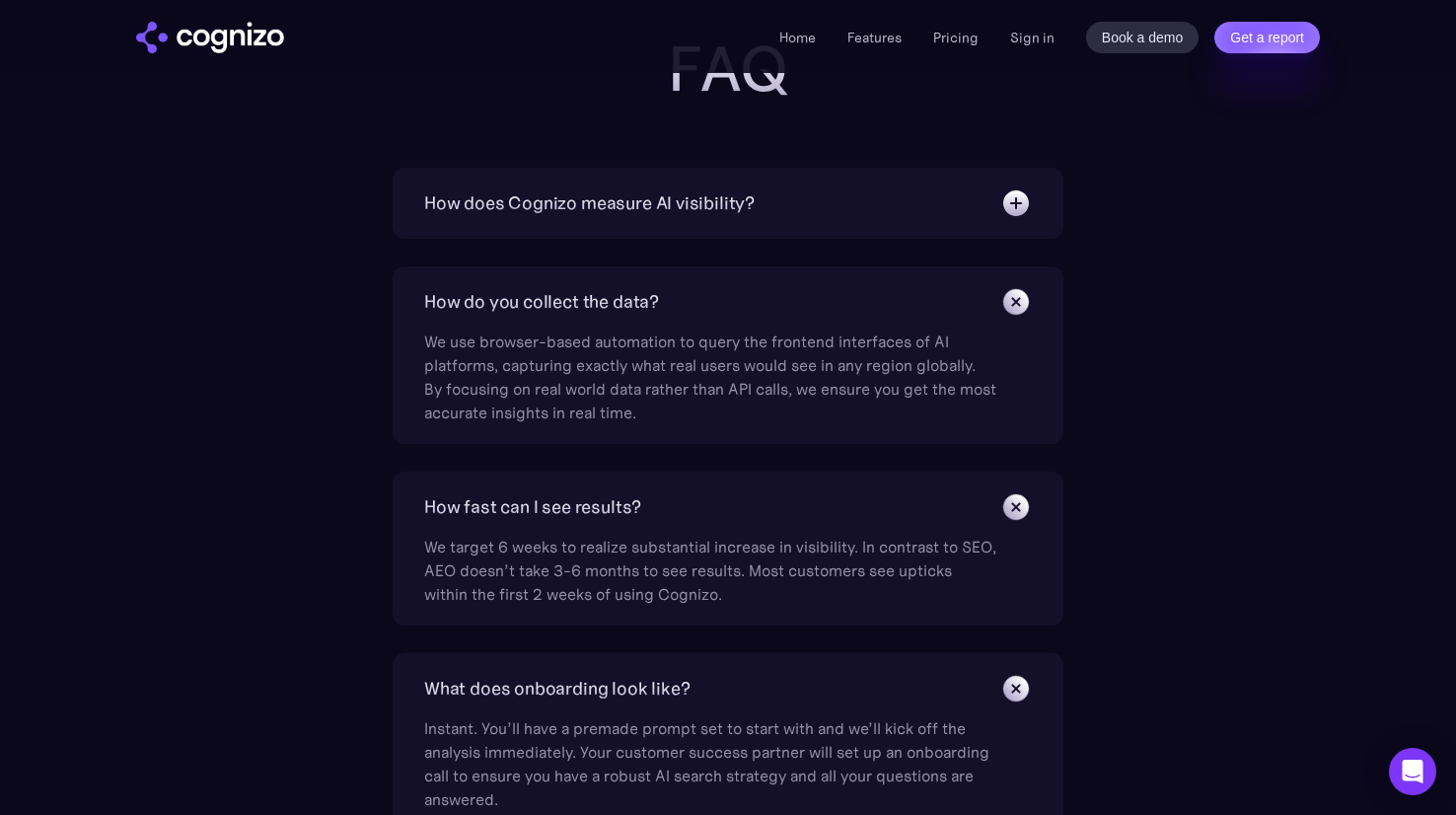 scroll, scrollTop: 4334, scrollLeft: 0, axis: vertical 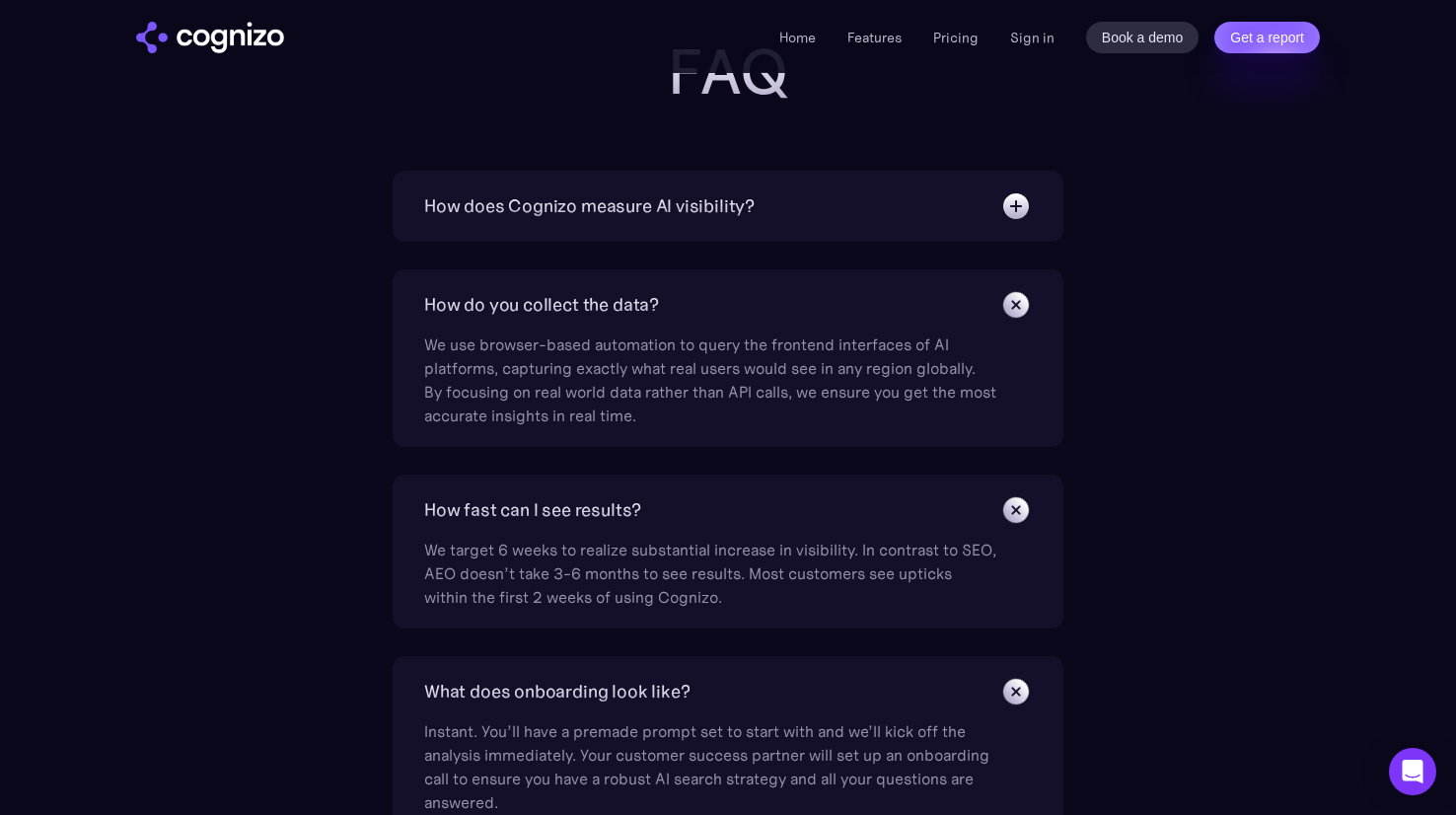 click at bounding box center [1016, 206] 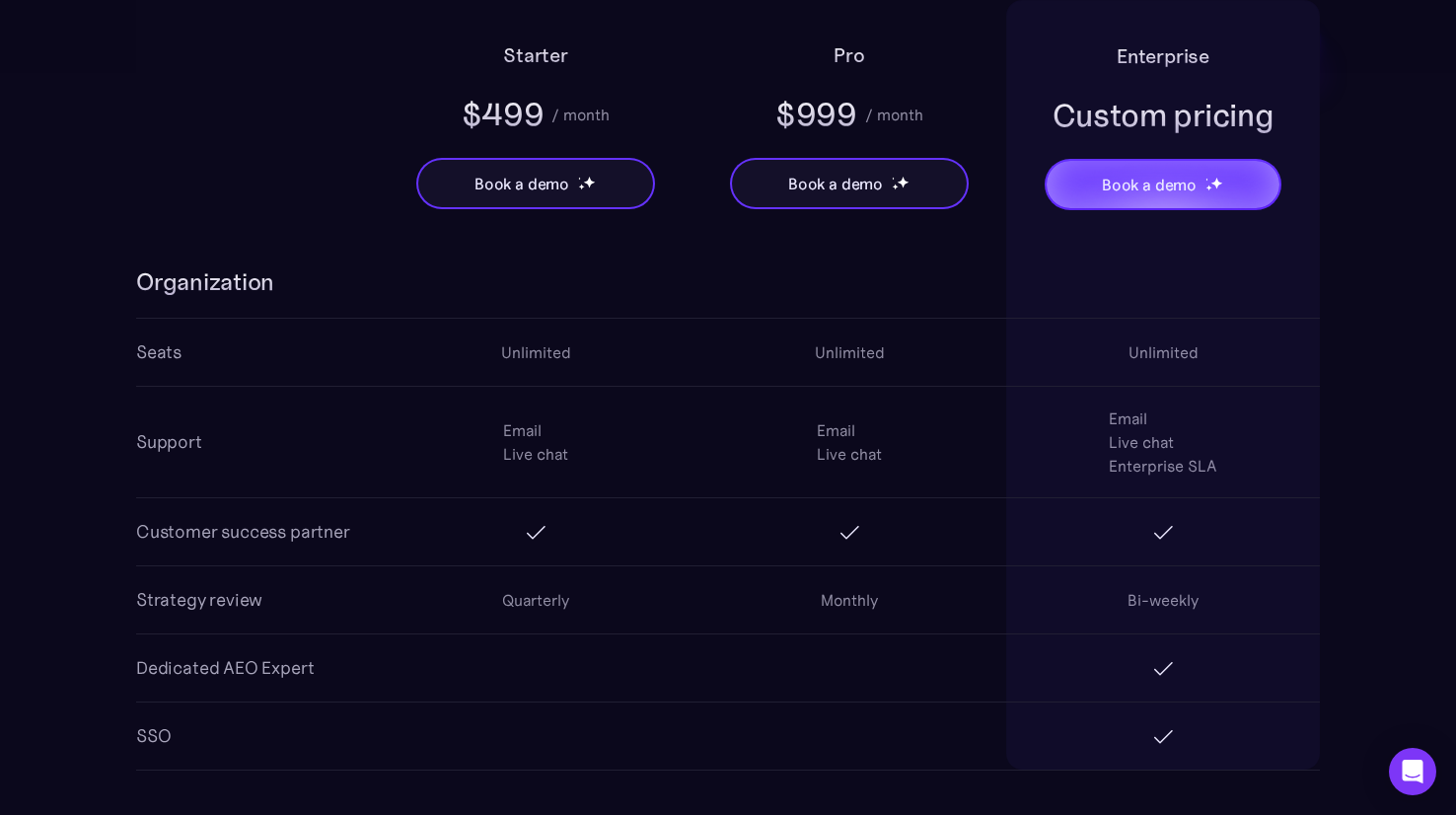 scroll, scrollTop: 3442, scrollLeft: 0, axis: vertical 